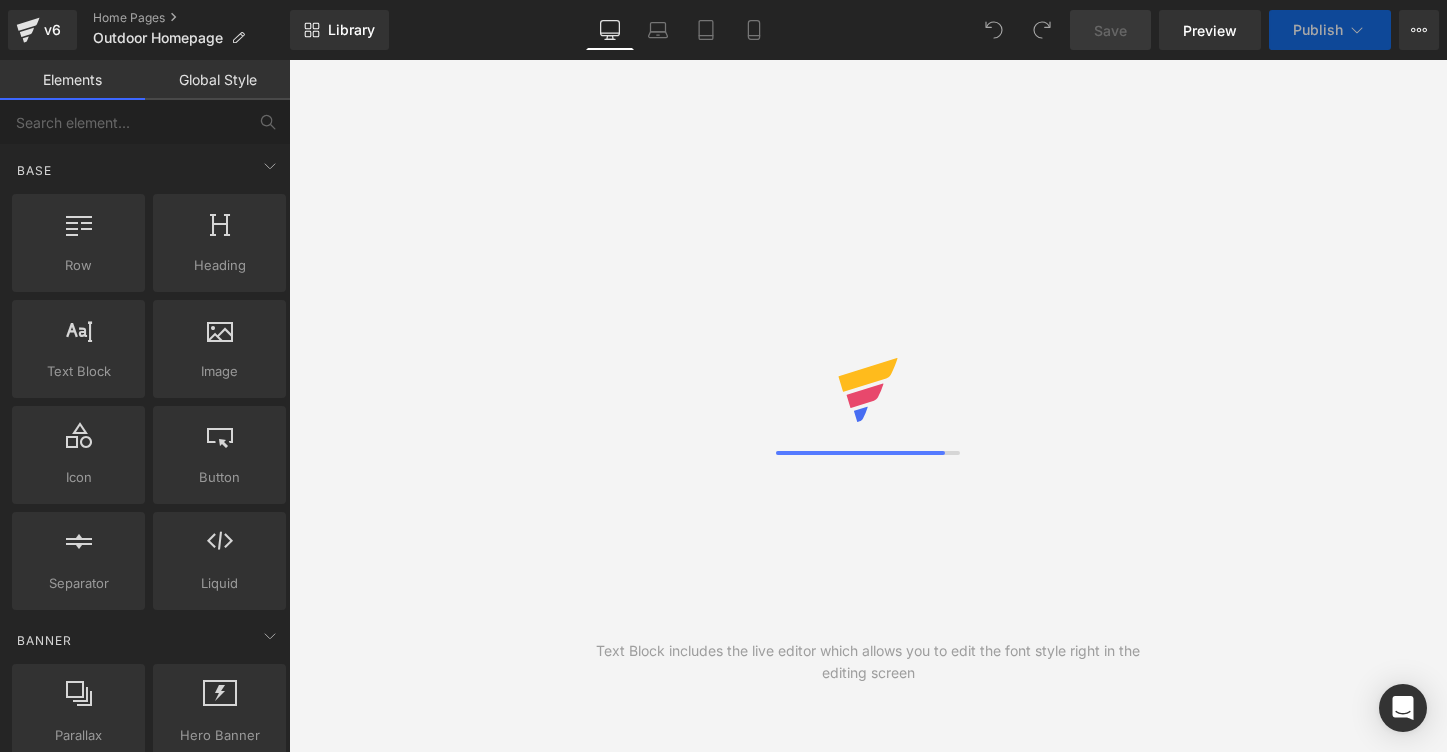 scroll, scrollTop: 0, scrollLeft: 0, axis: both 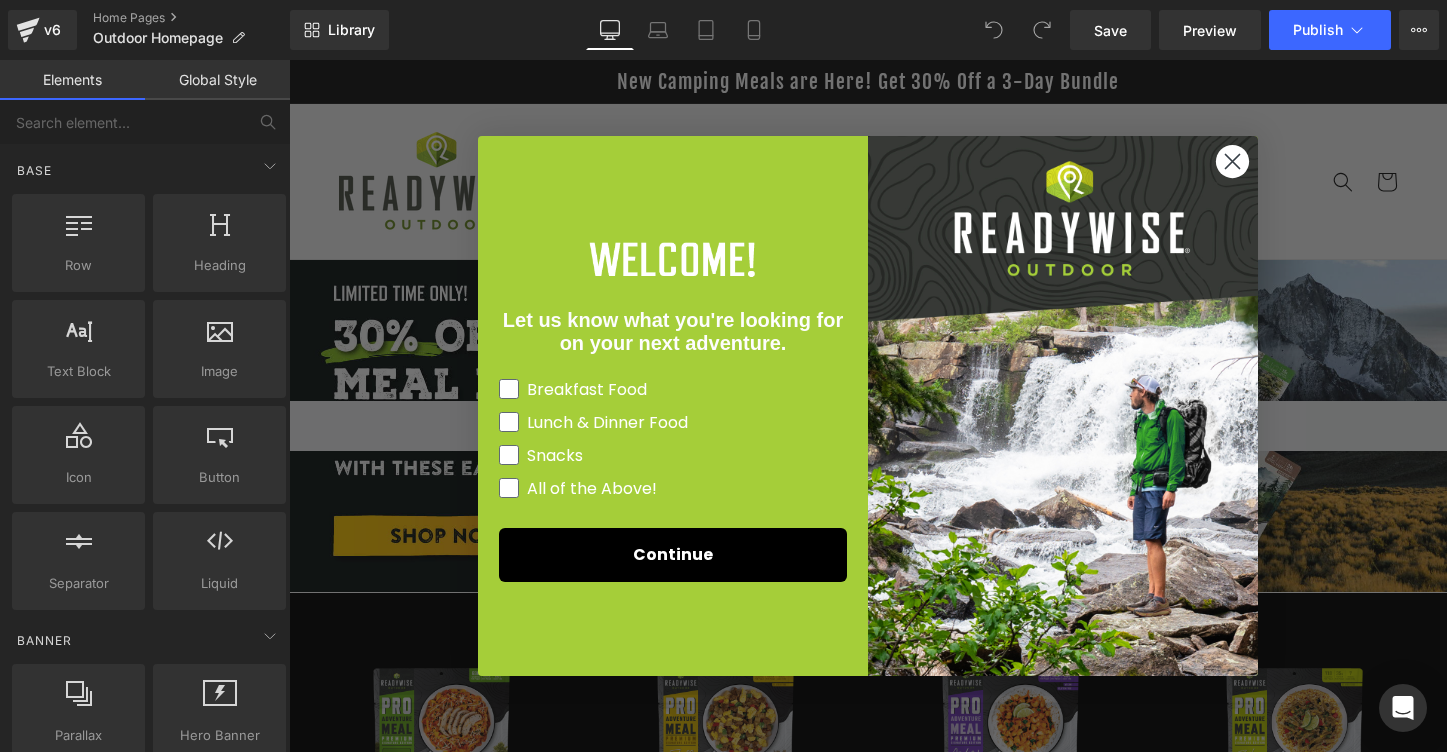 click 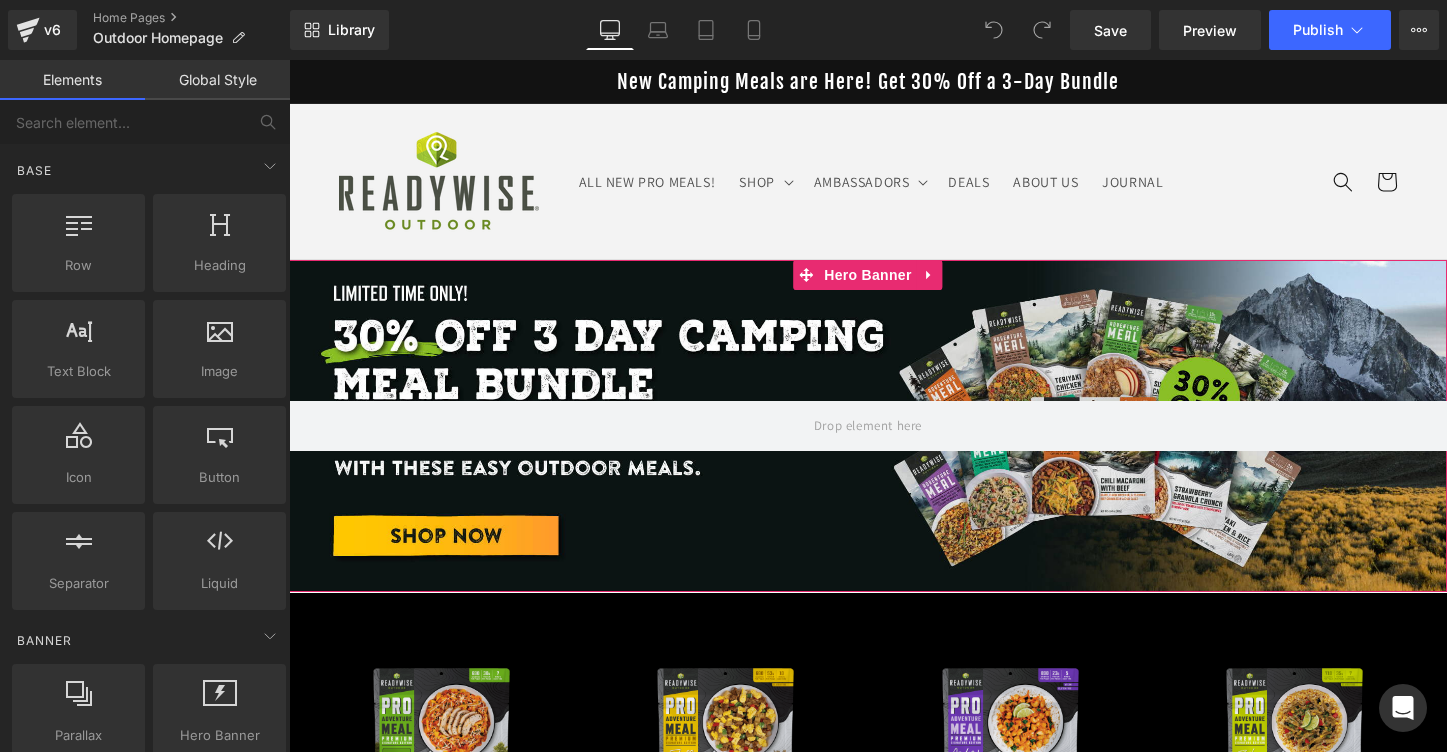 click at bounding box center [868, 425] 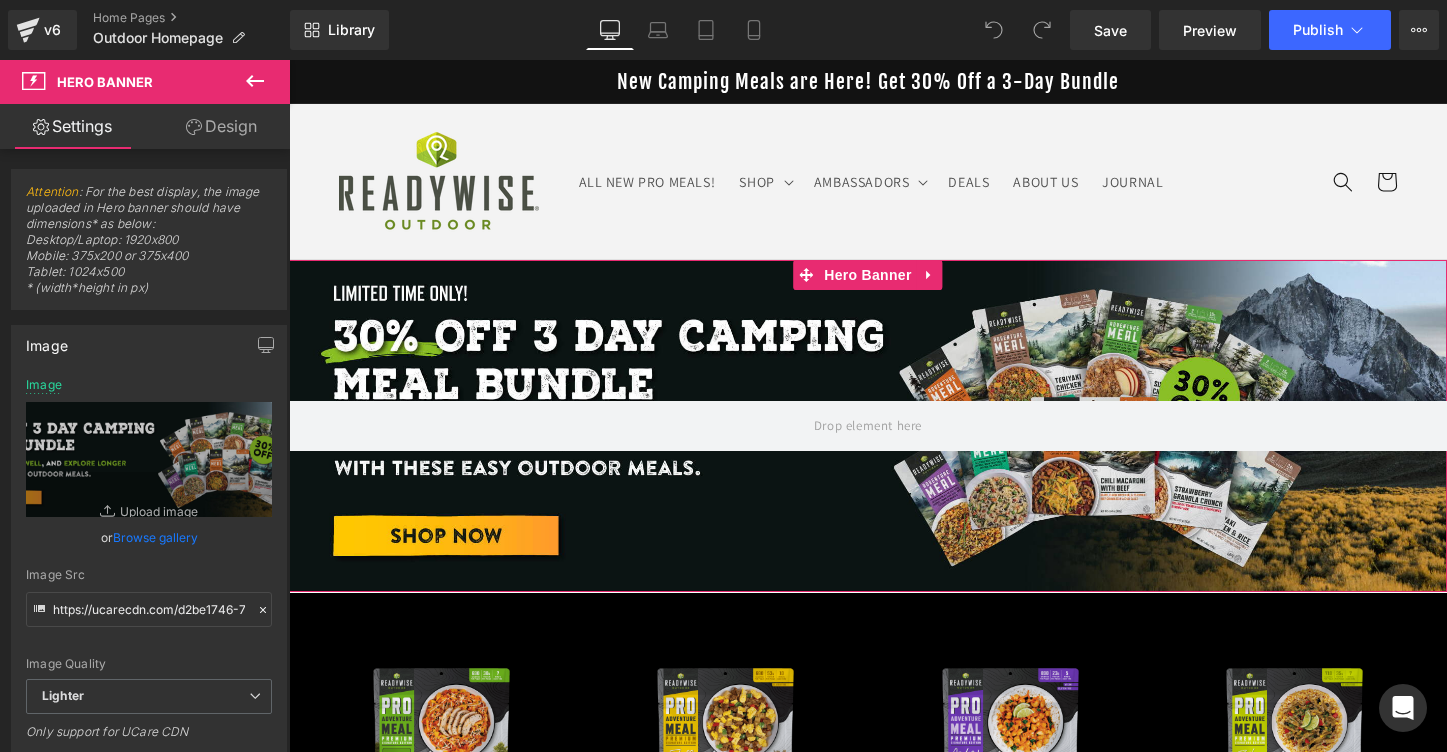 click on "Browse gallery" at bounding box center [155, 537] 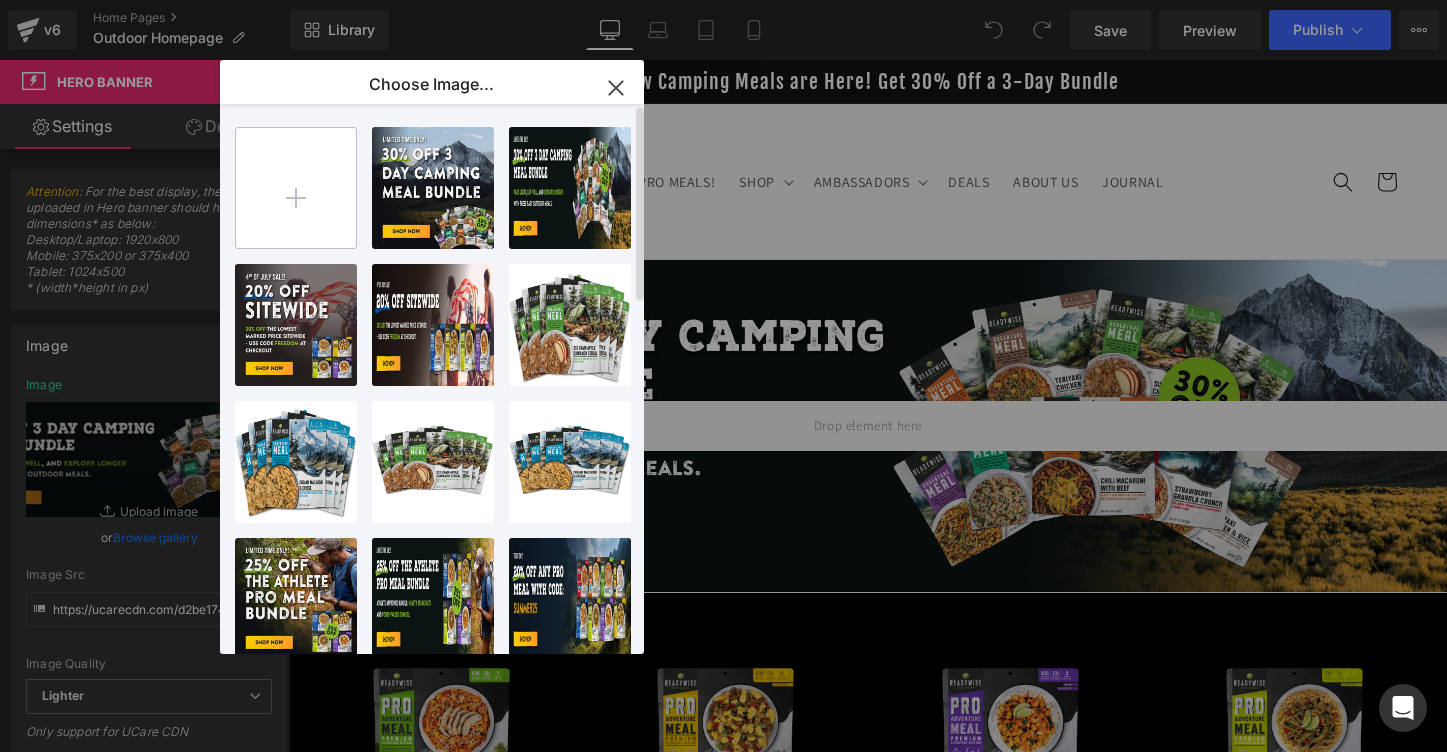 click at bounding box center [296, 188] 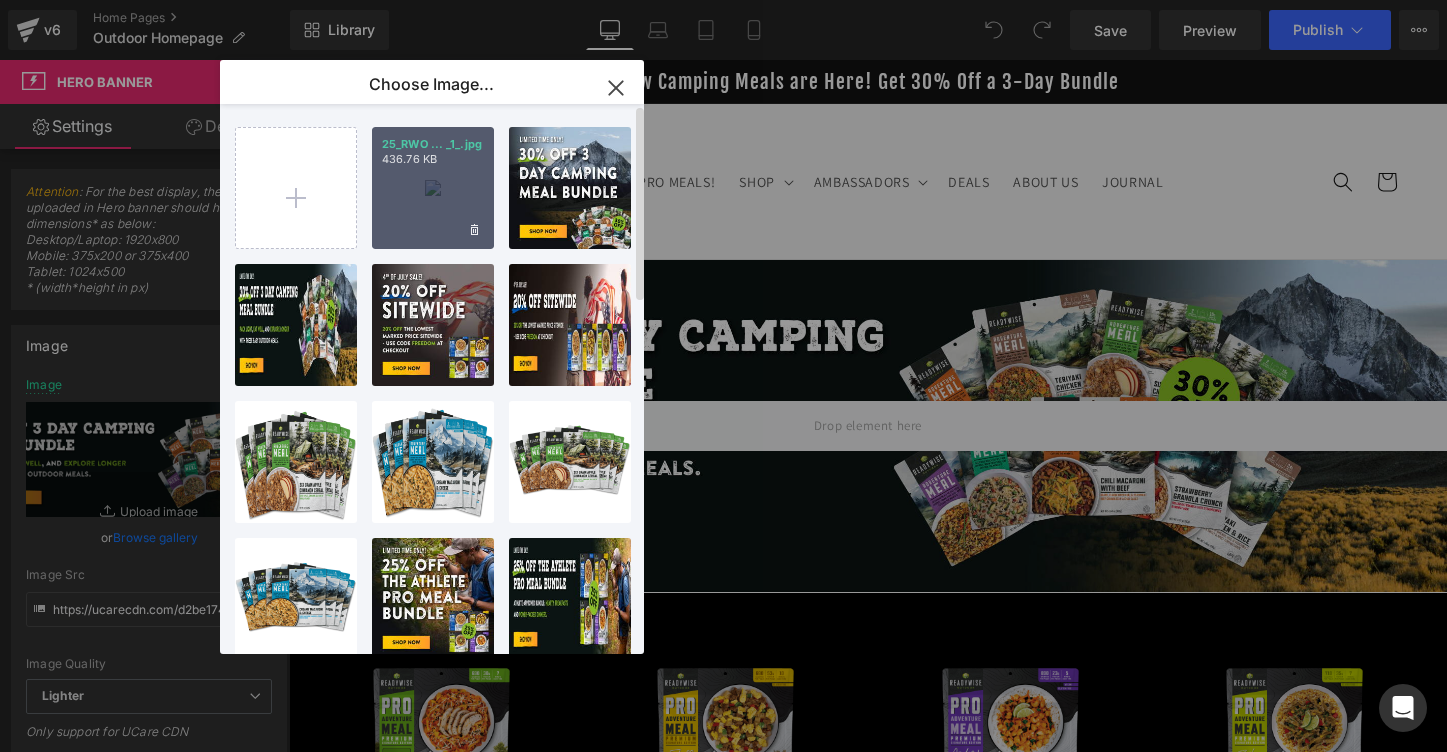 click on "25_RWO ... _1_.jpg 436.76 KB" at bounding box center (433, 188) 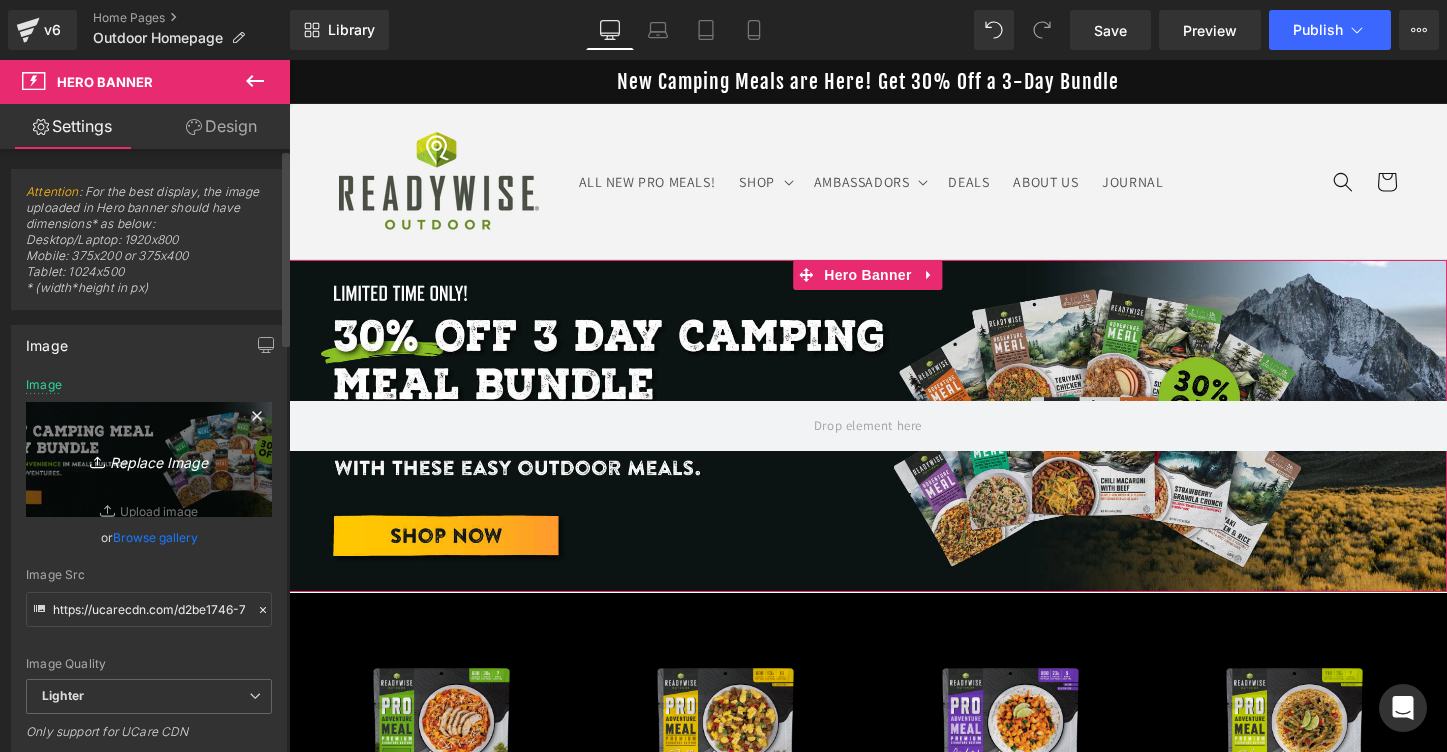 click on "Replace Image" at bounding box center [149, 459] 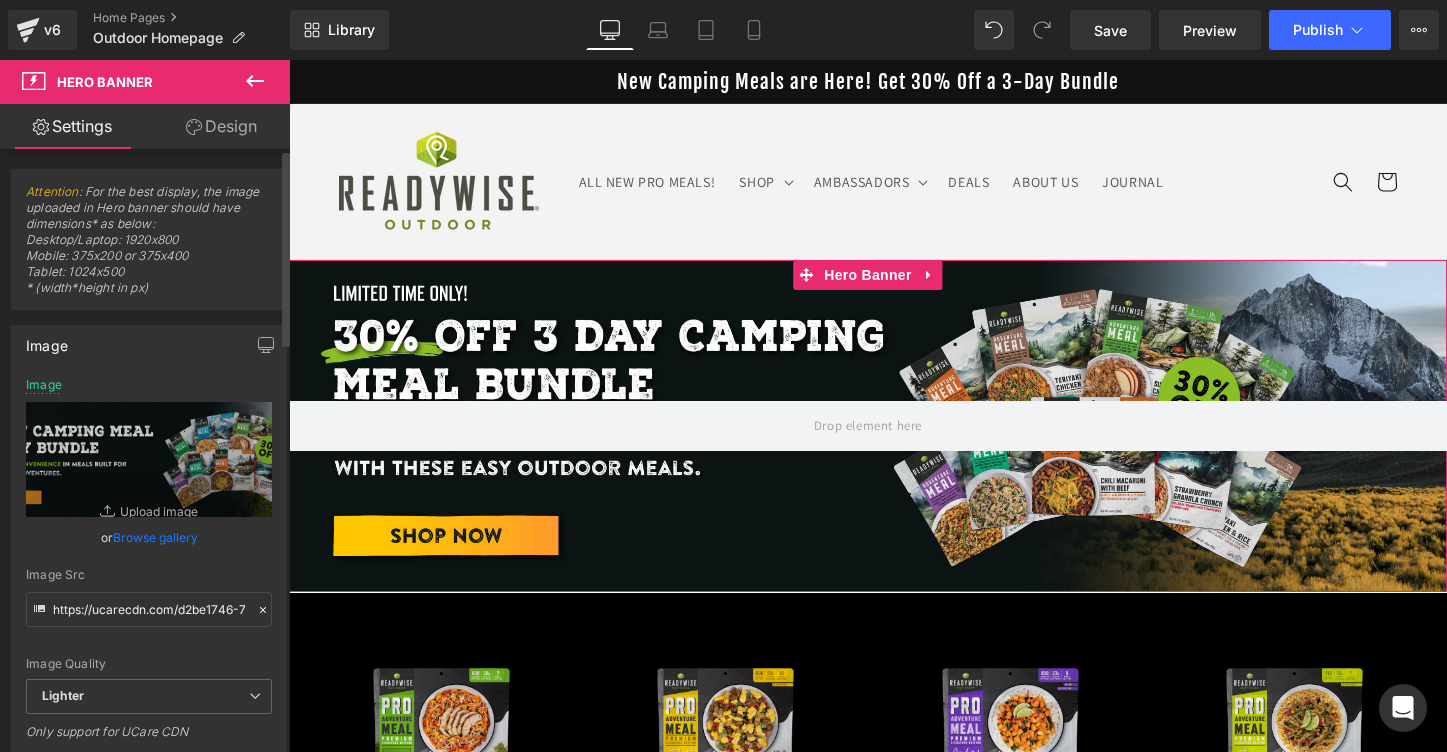 click on "Browse gallery" at bounding box center [155, 537] 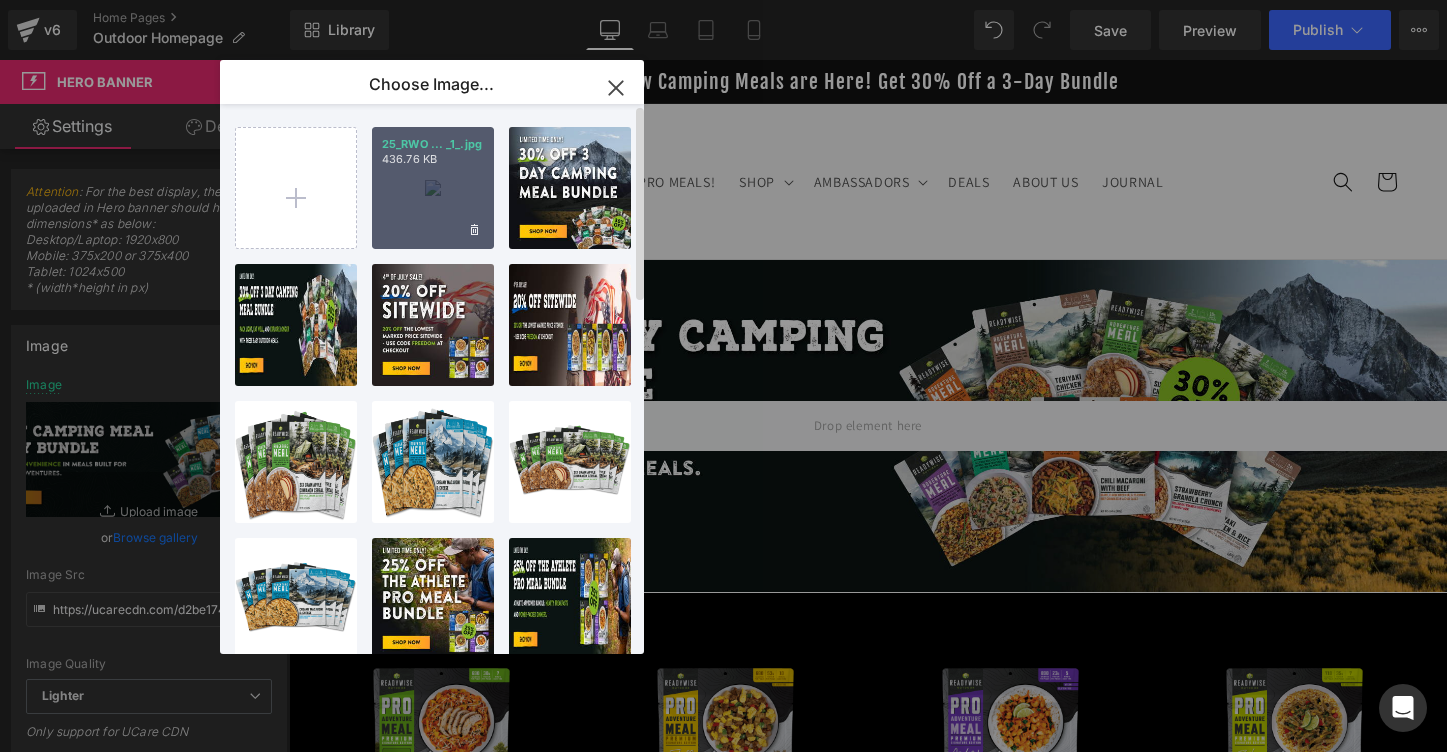 click on "25_RWO ... _1_.jpg 436.76 KB" at bounding box center [433, 188] 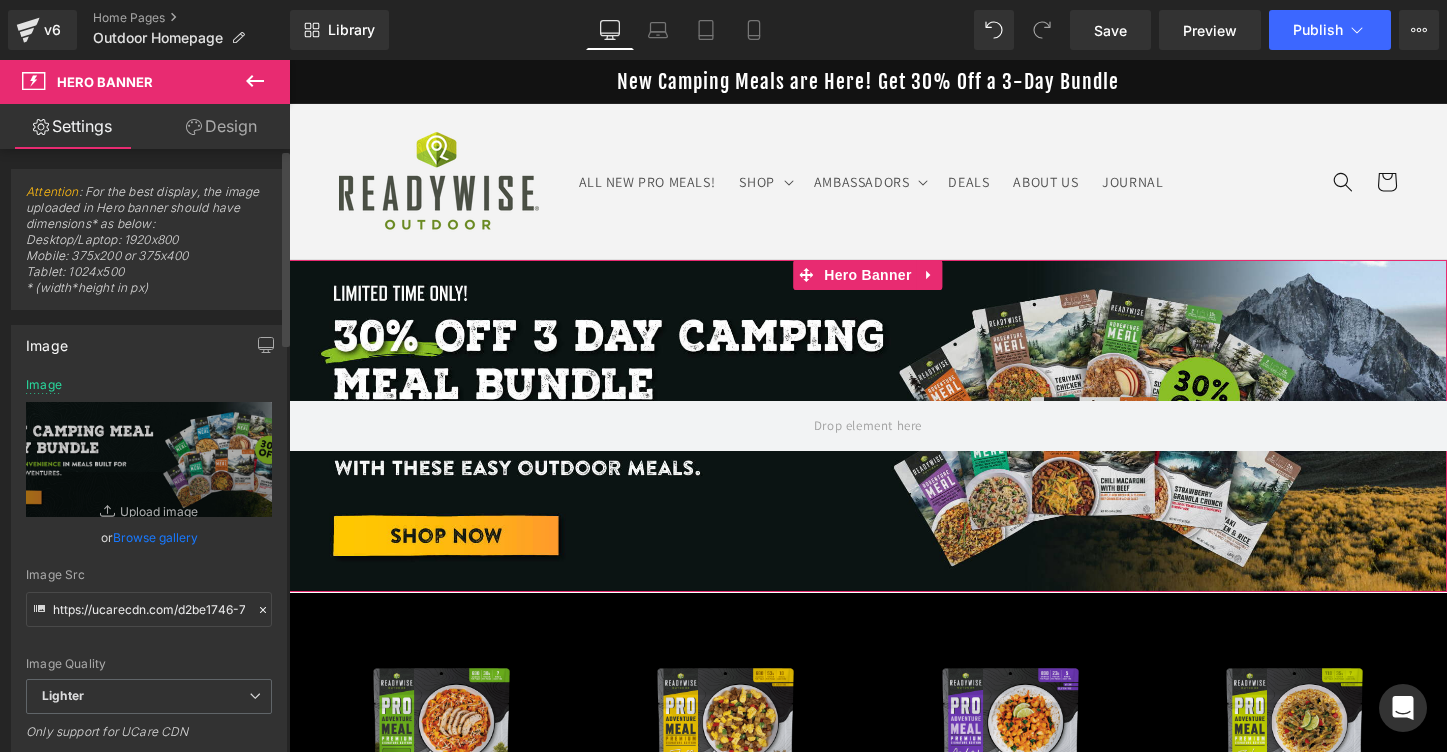 click on "Browse gallery" at bounding box center [155, 537] 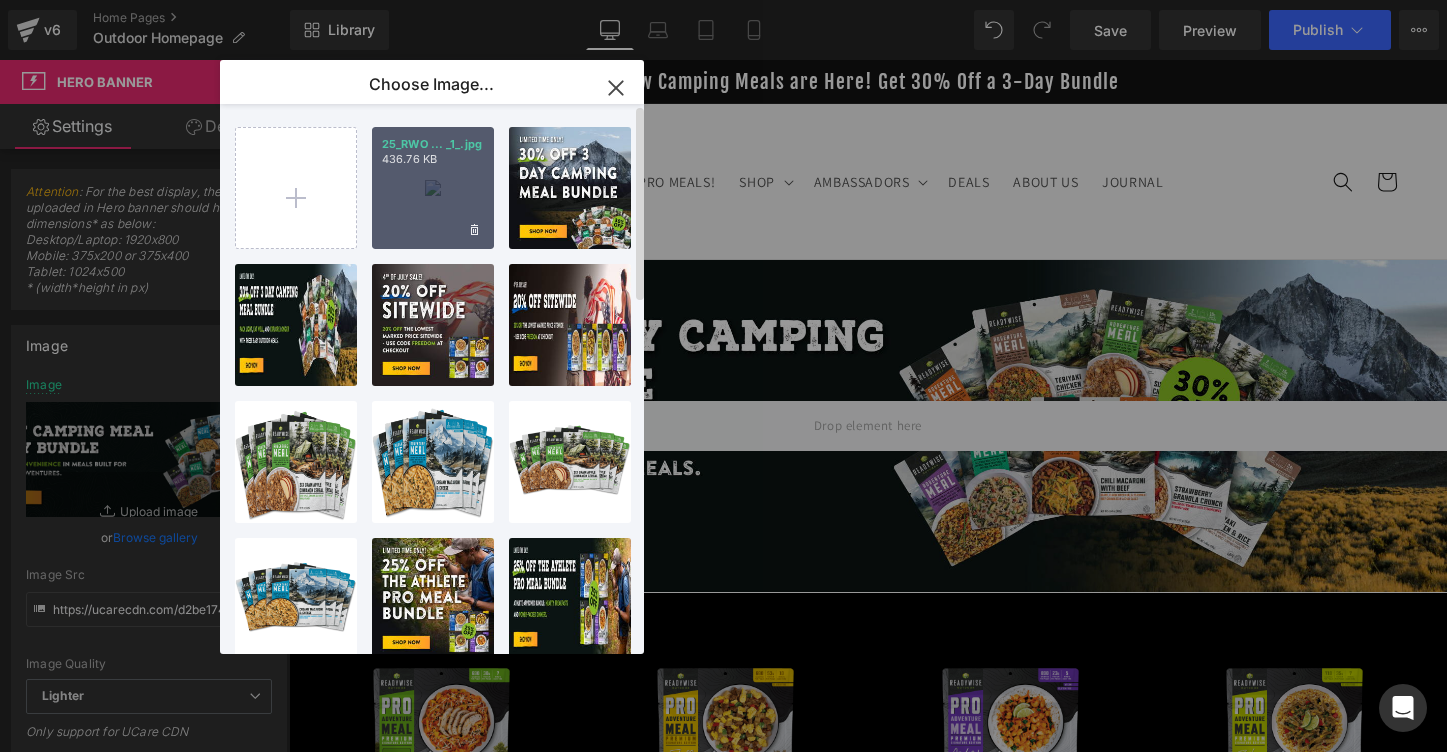 click on "25_RWO ... _1_.jpg 436.76 KB" at bounding box center (433, 188) 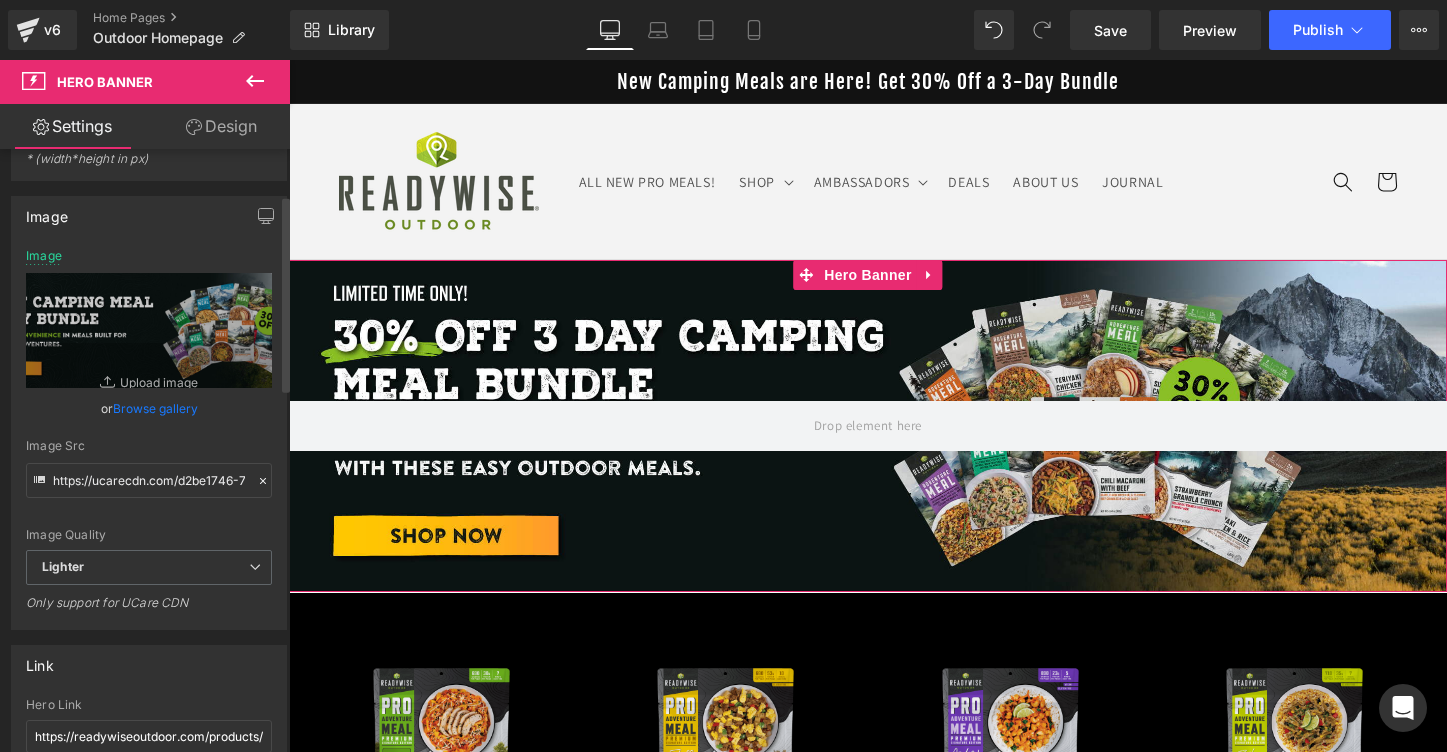 scroll, scrollTop: 141, scrollLeft: 0, axis: vertical 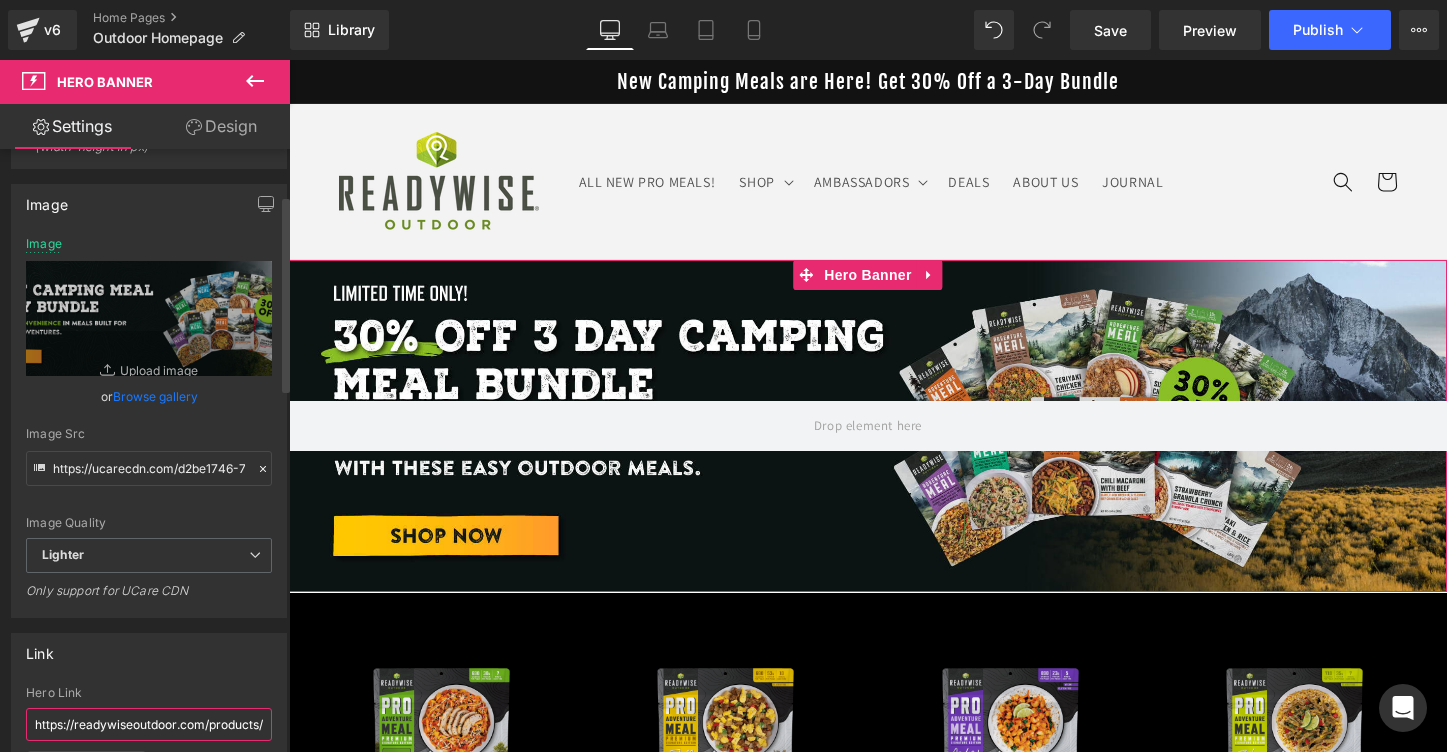 click on "https://readywiseoutdoor.com/products/3-day-camping-meal-bundle" at bounding box center [149, 724] 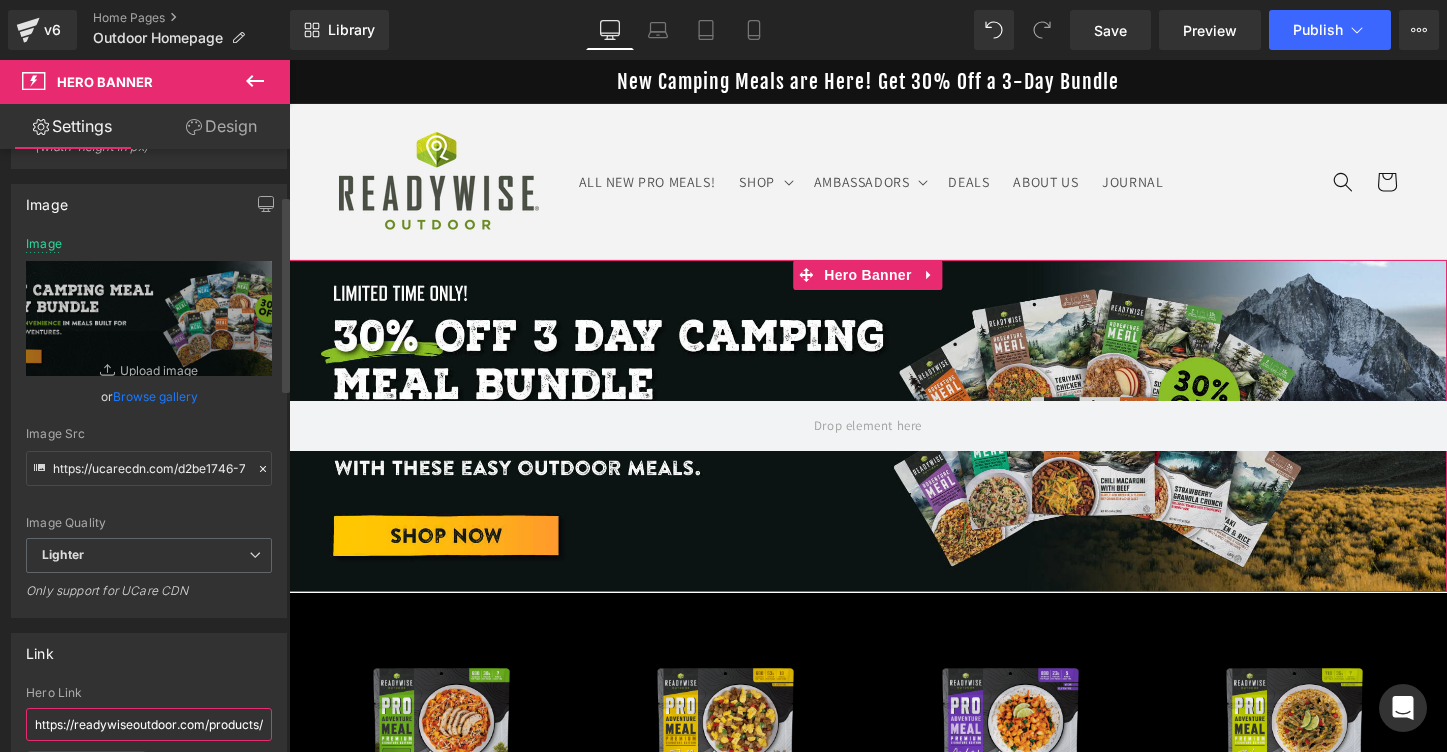 click on "https://readywiseoutdoor.com/products/3-day-camping-meal-bundle" at bounding box center [149, 724] 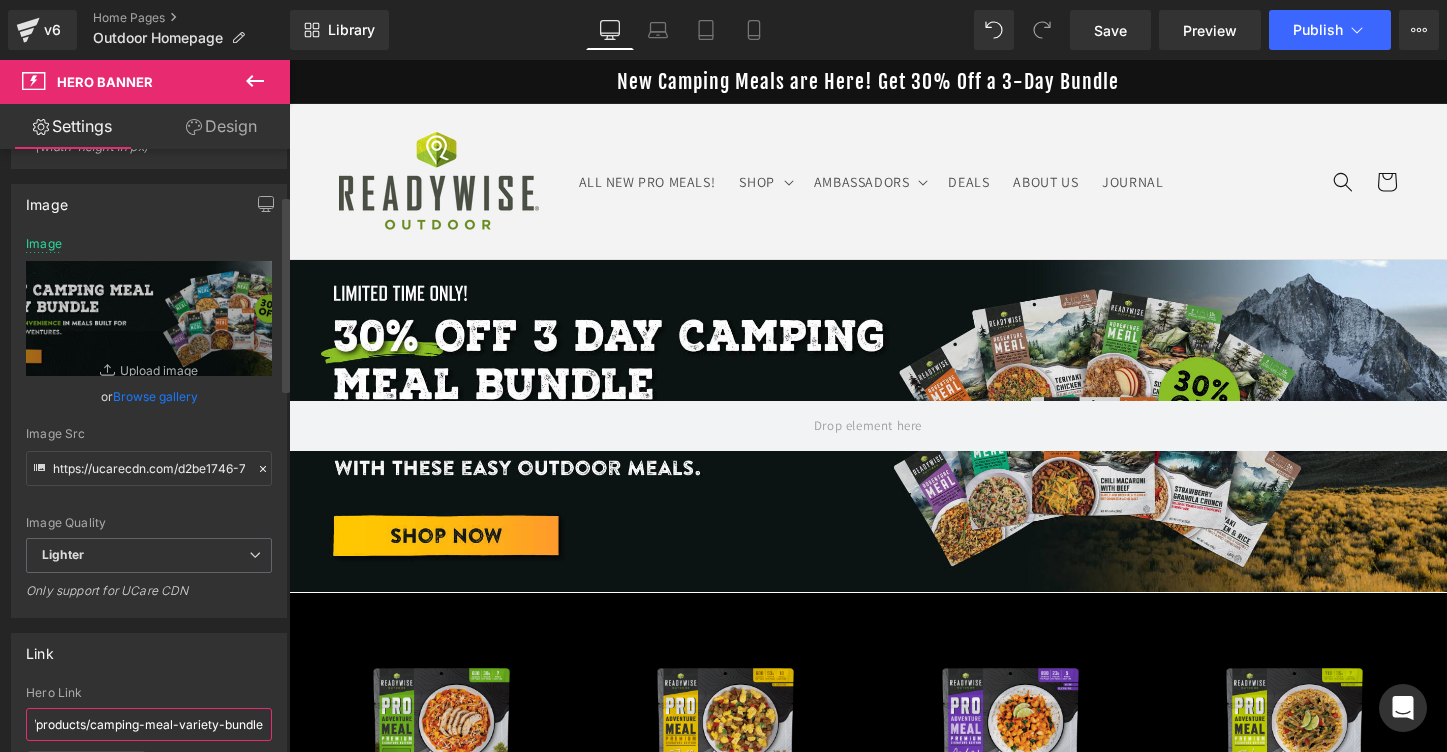 type on "https://readywiseoutdoor.com/products/camping-meal-variety-bundle" 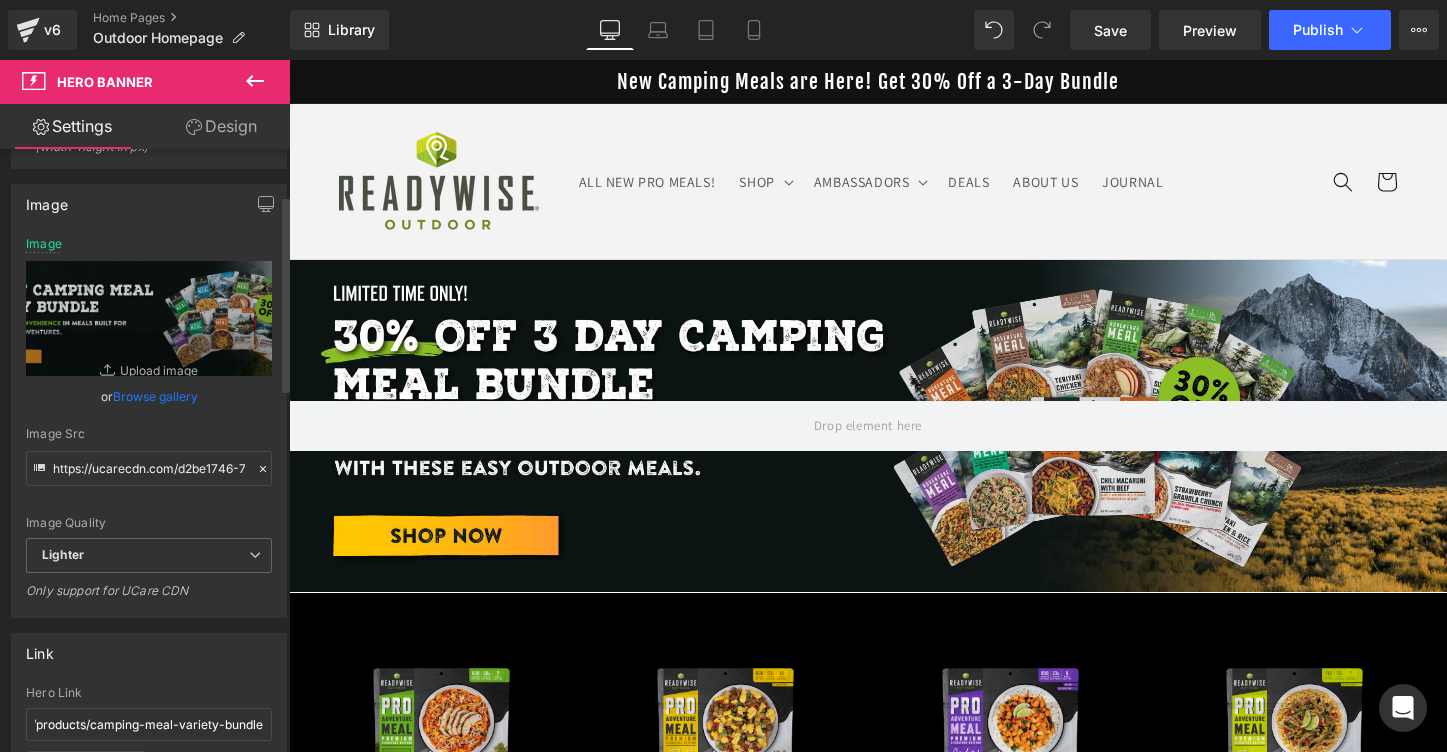 click on "Browse gallery" at bounding box center (155, 396) 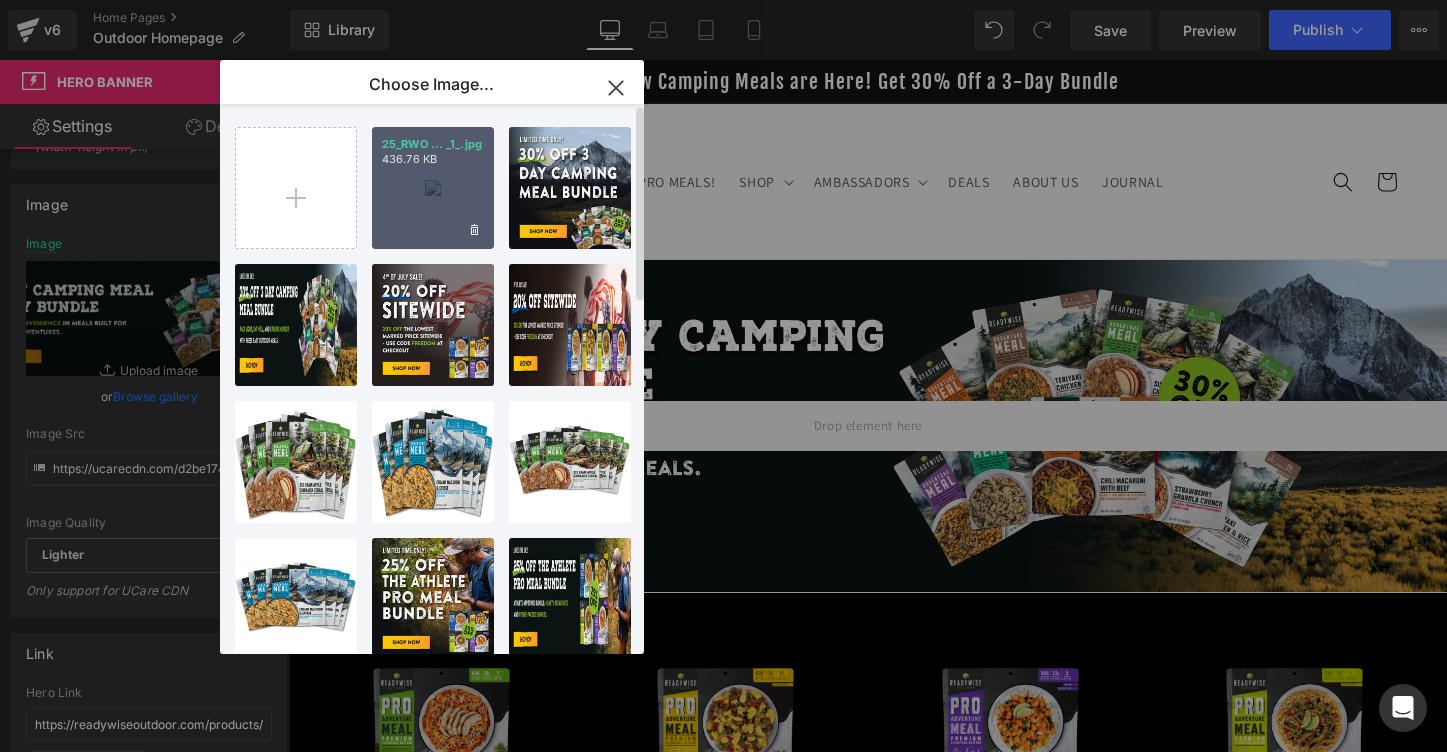 click on "25_RWO ... _1_.jpg 436.76 KB" at bounding box center [433, 188] 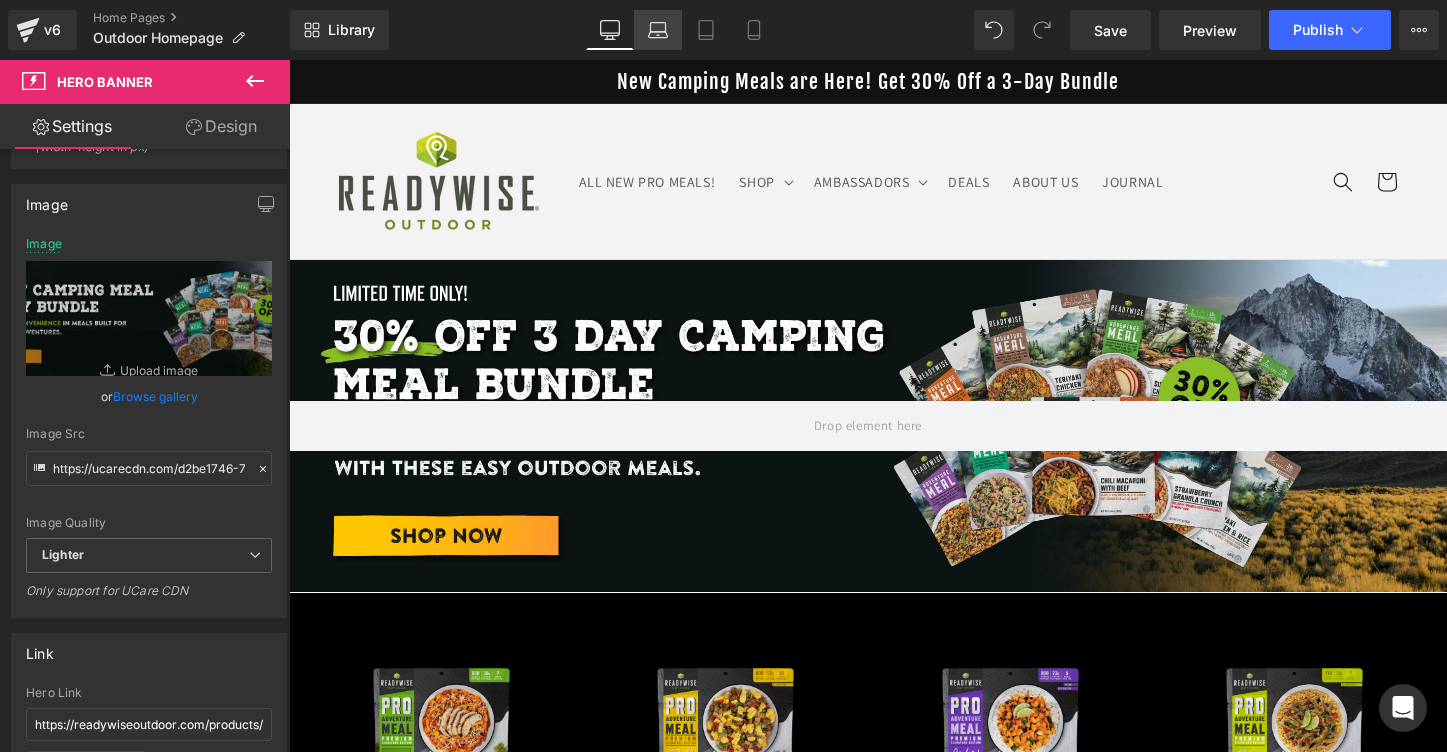 click on "Laptop" at bounding box center (658, 30) 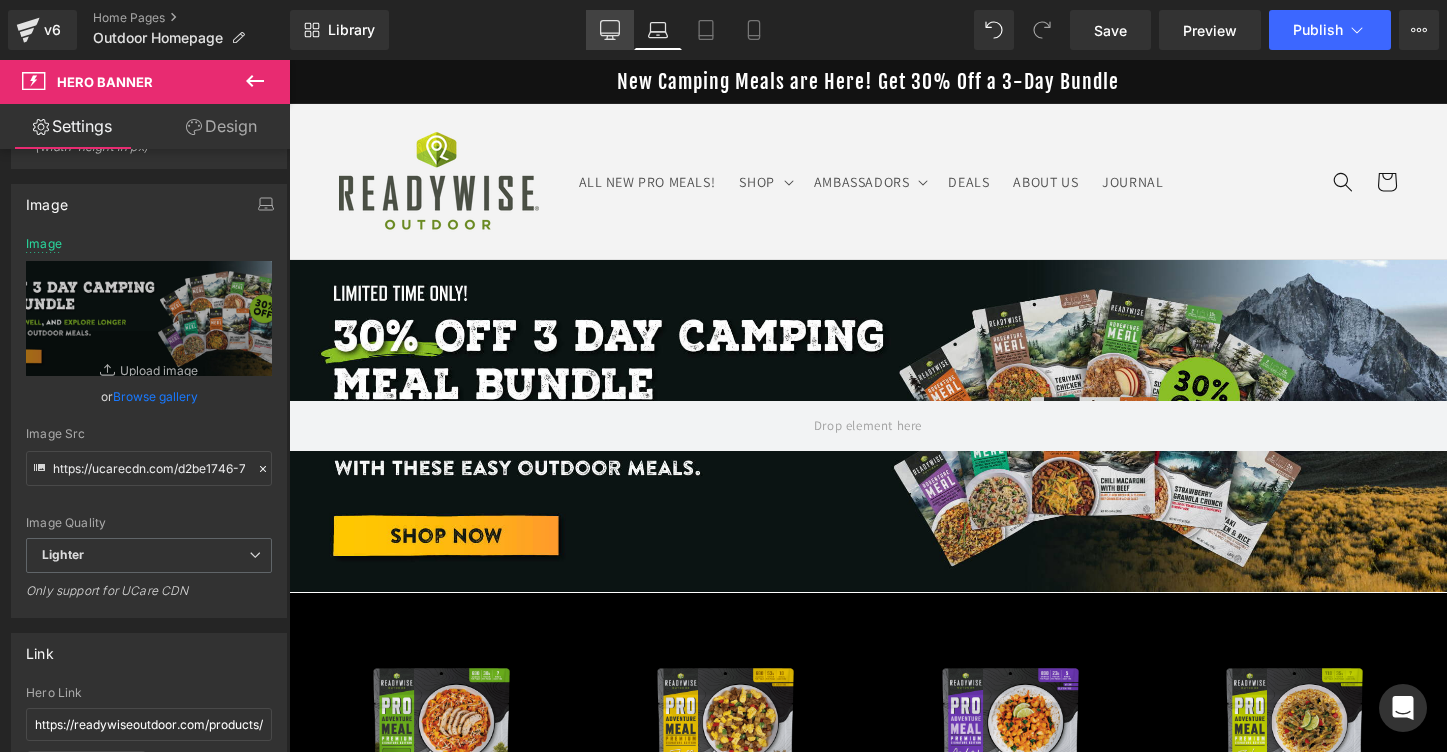 click on "Desktop" at bounding box center [610, 30] 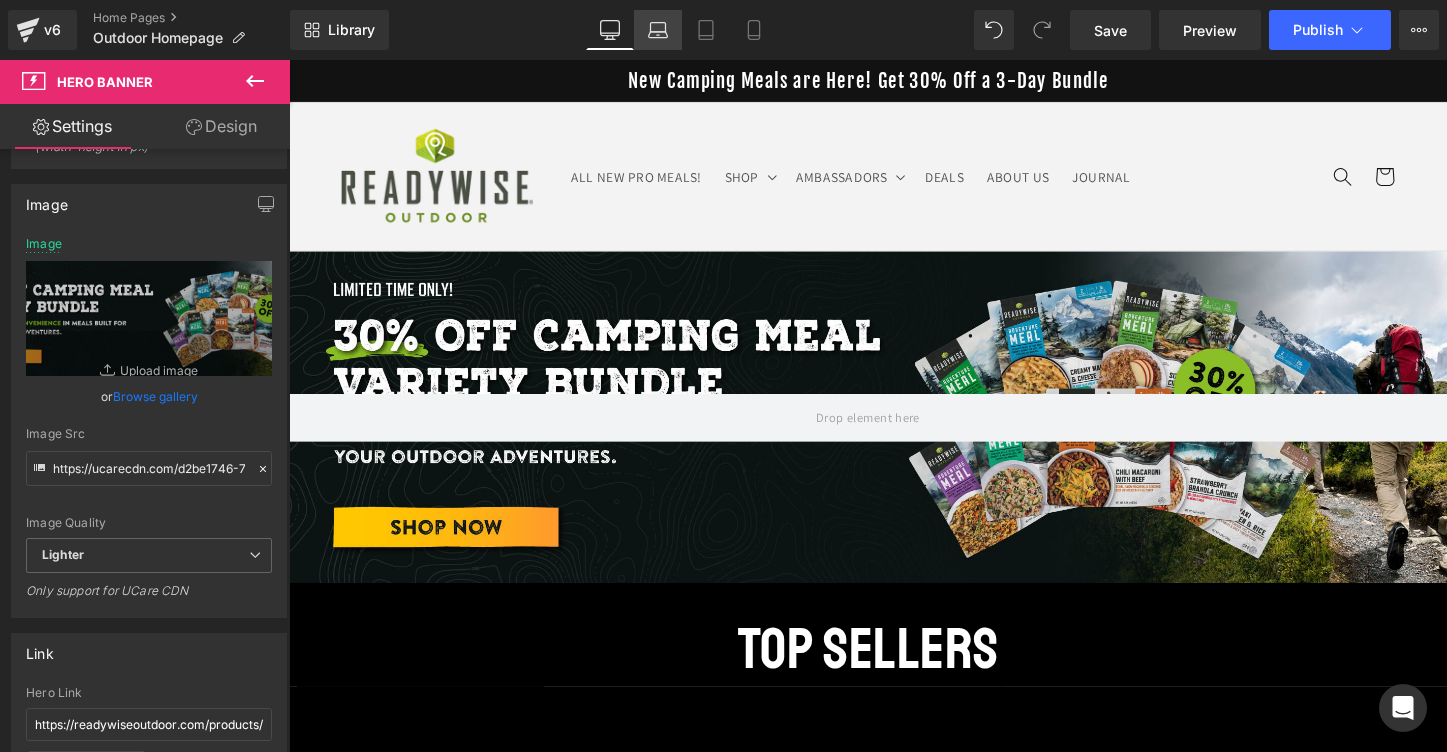 click 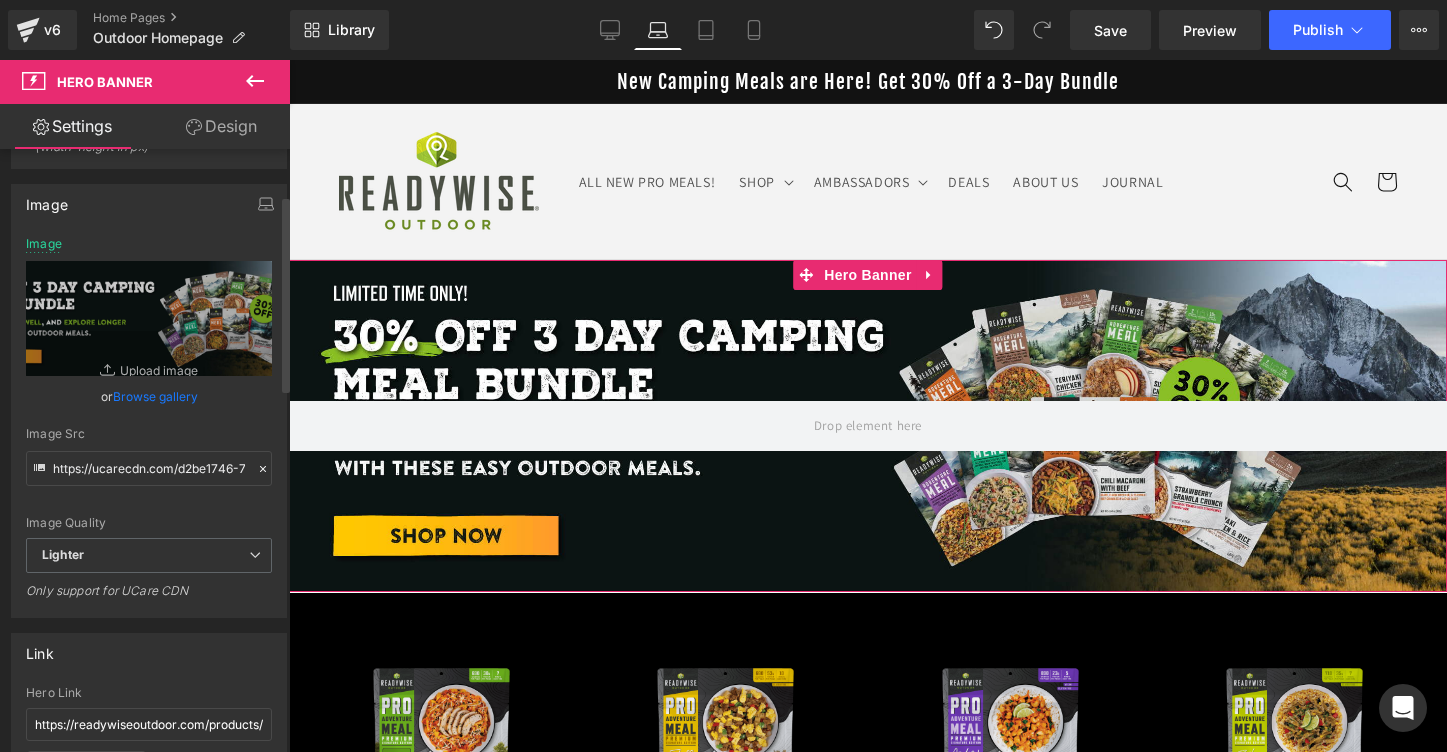 click on "Browse gallery" at bounding box center (155, 396) 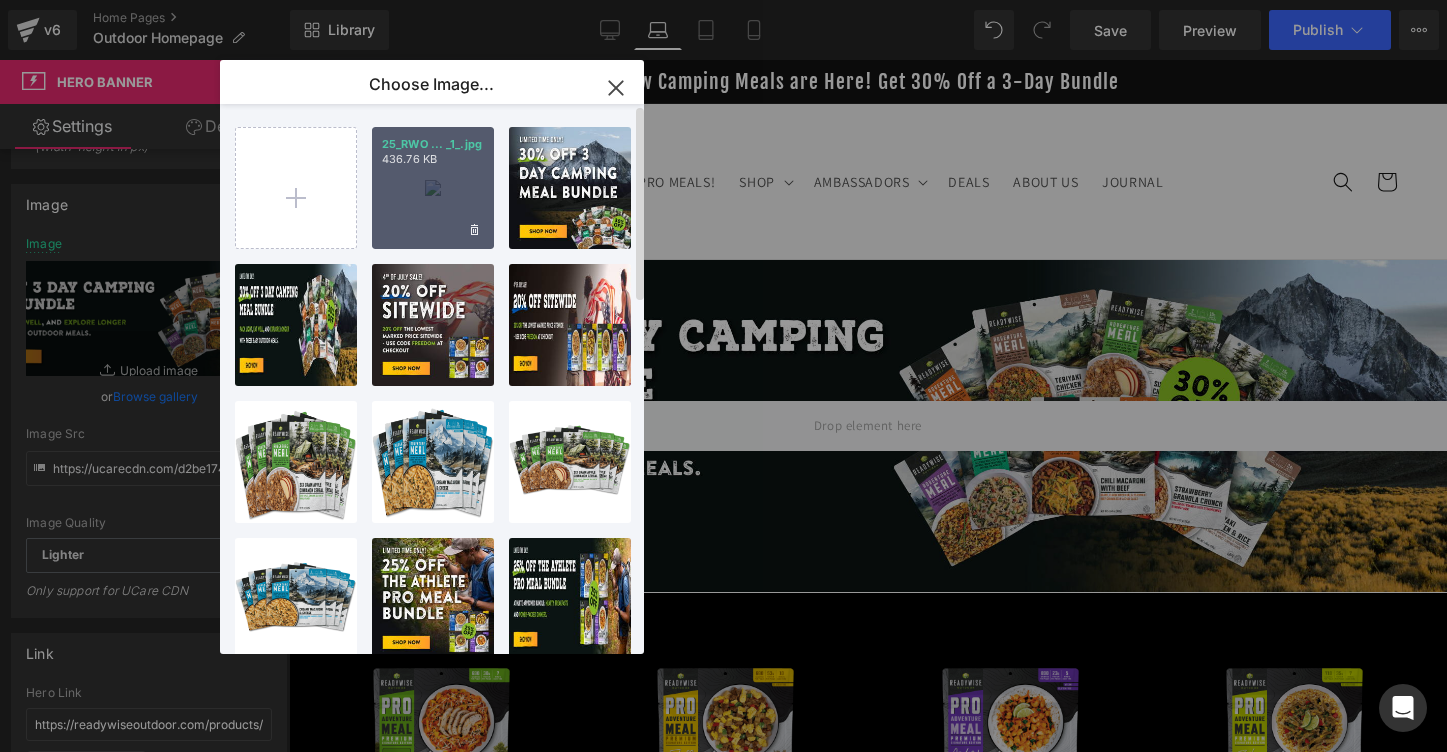 click on "25_RWO ... _1_.jpg 436.76 KB" at bounding box center [433, 188] 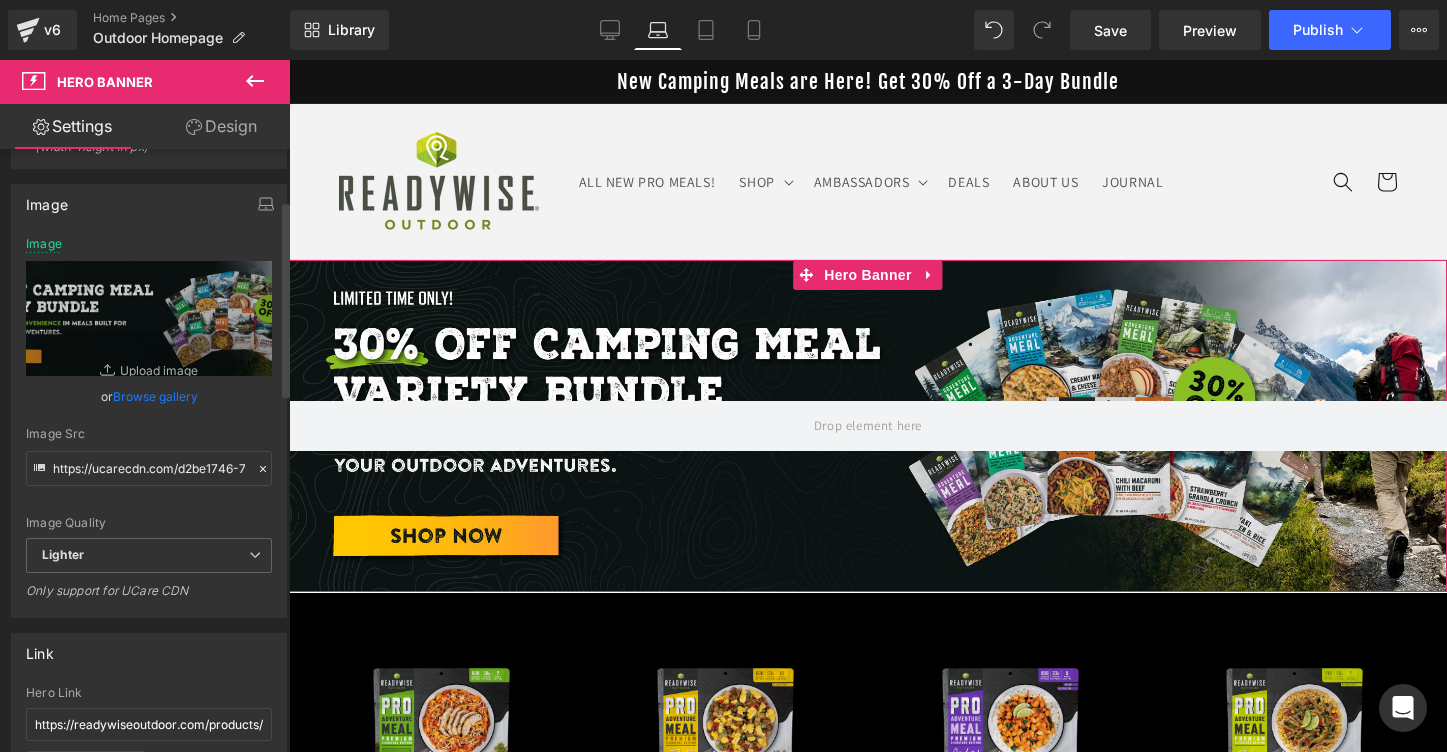 scroll, scrollTop: 178, scrollLeft: 0, axis: vertical 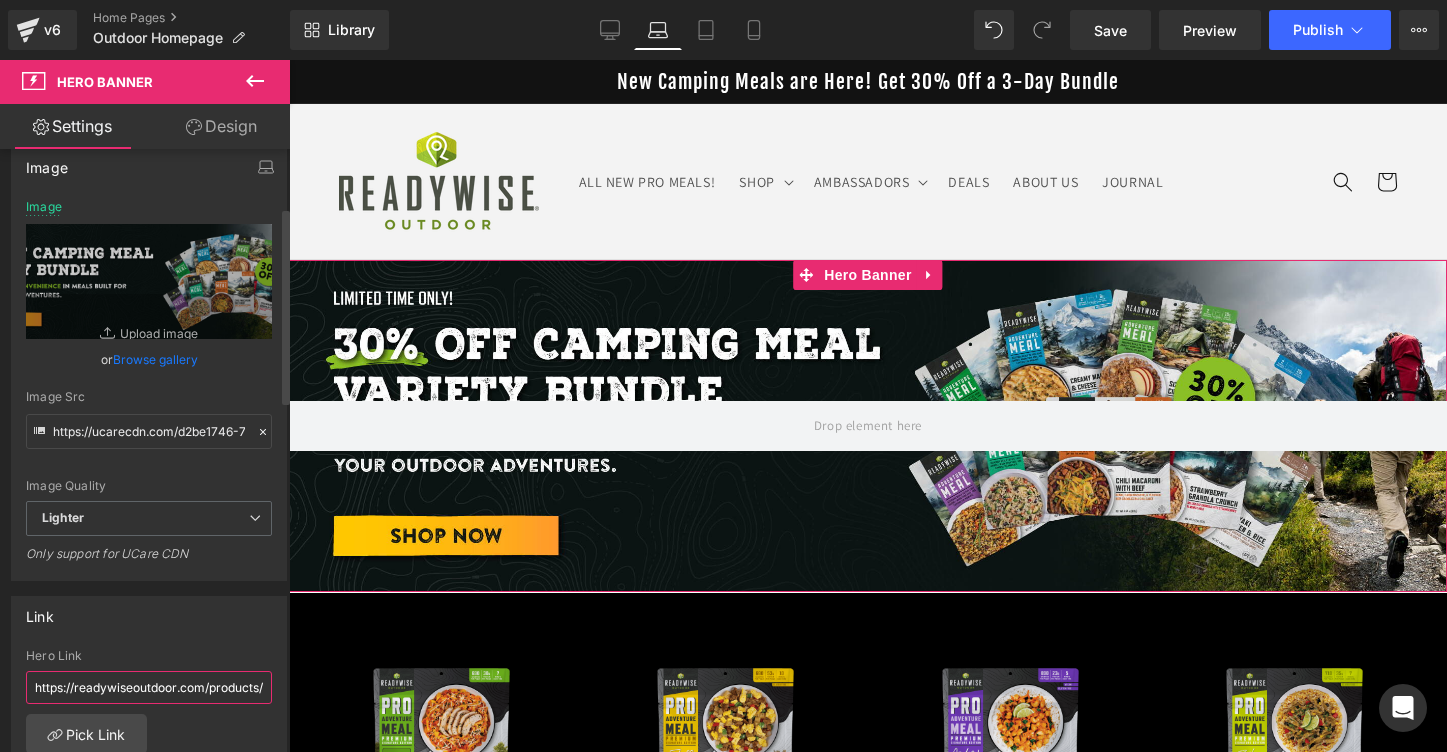 click on "https://readywiseoutdoor.com/products/camping-meal-variety-bundle" at bounding box center [149, 687] 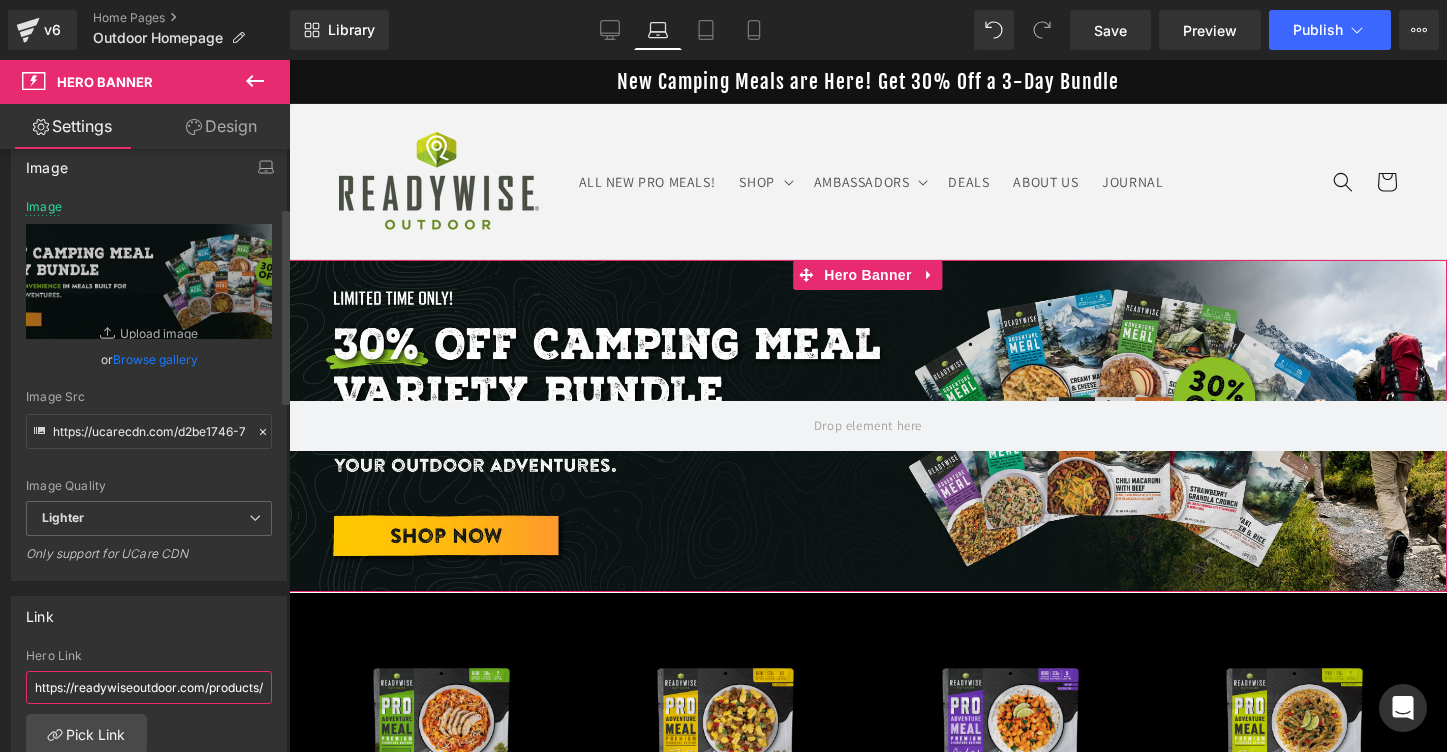 click on "https://readywiseoutdoor.com/products/camping-meal-variety-bundle" at bounding box center (149, 687) 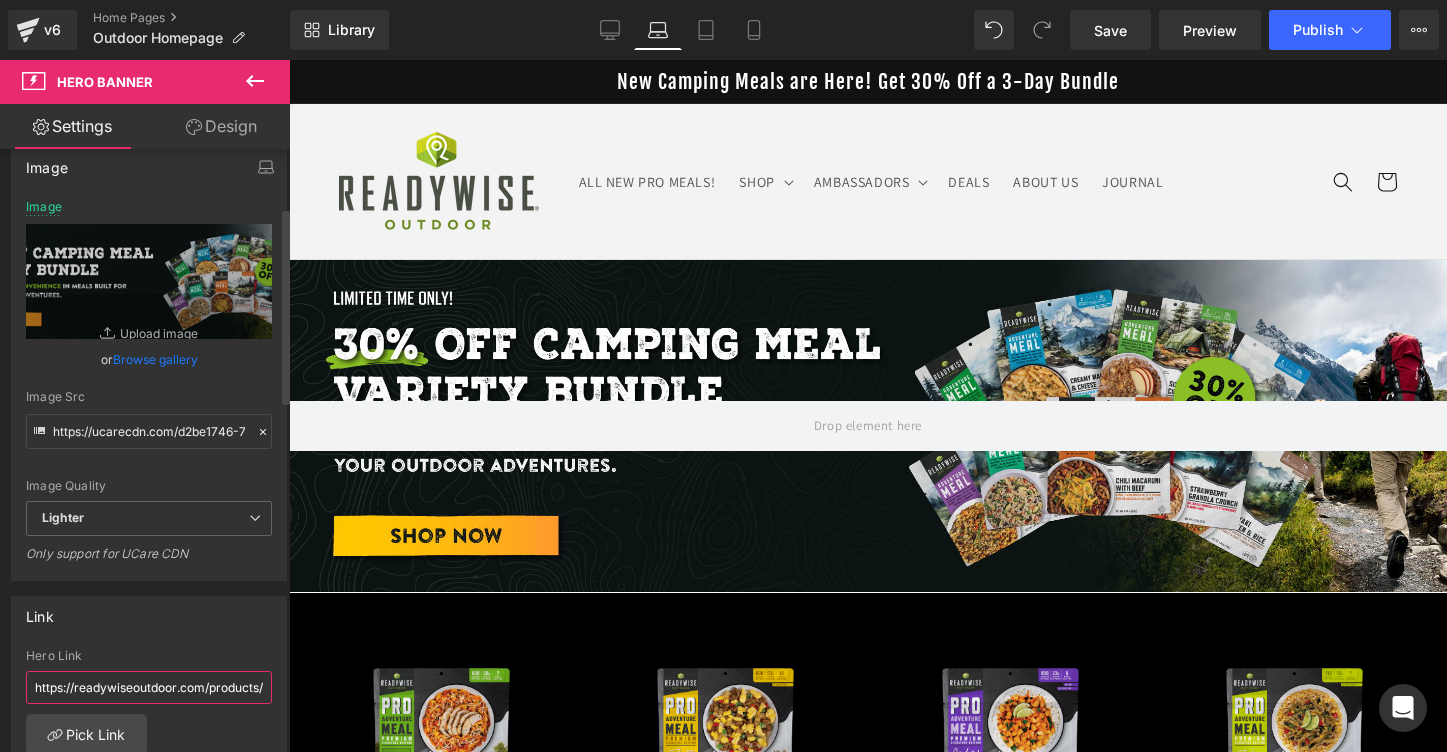 scroll, scrollTop: 0, scrollLeft: 180, axis: horizontal 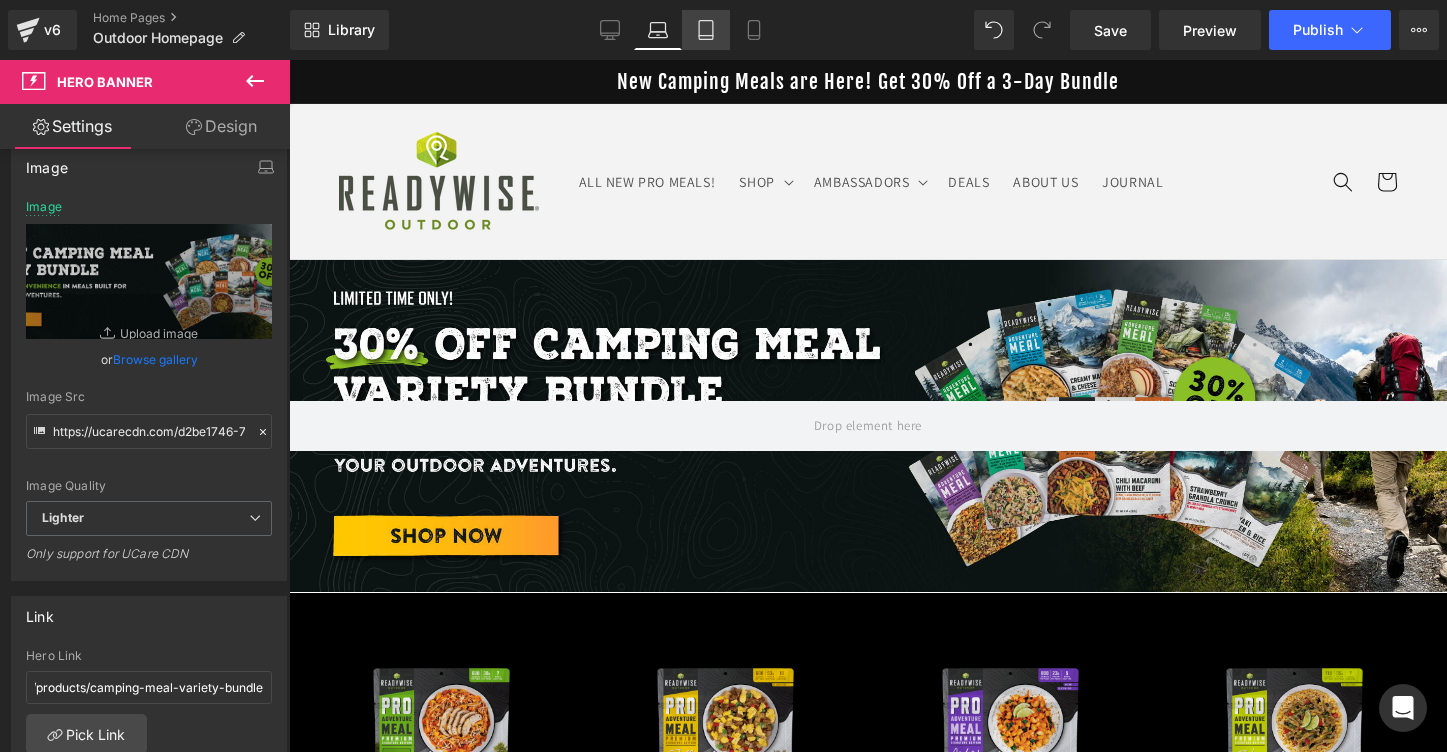 click on "Tablet" at bounding box center (706, 30) 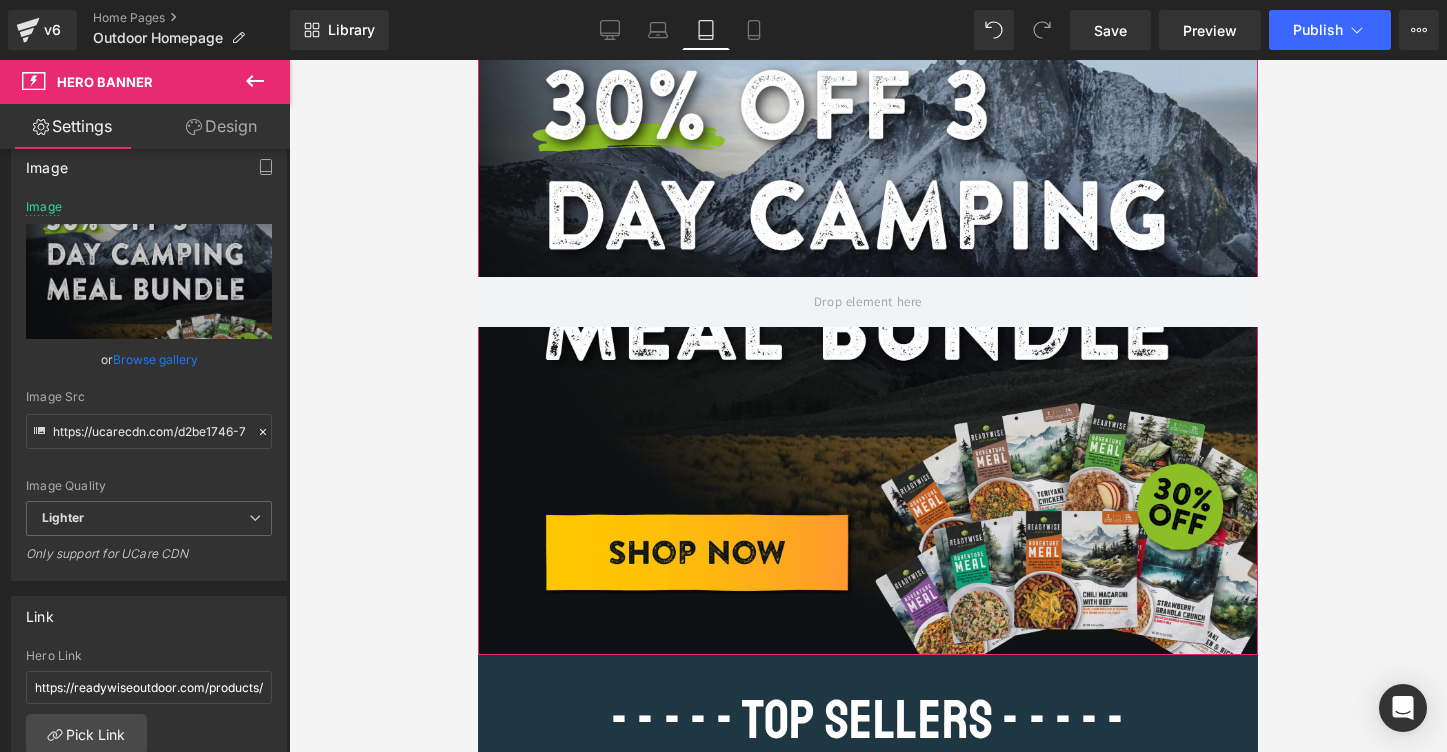 scroll, scrollTop: 297, scrollLeft: 0, axis: vertical 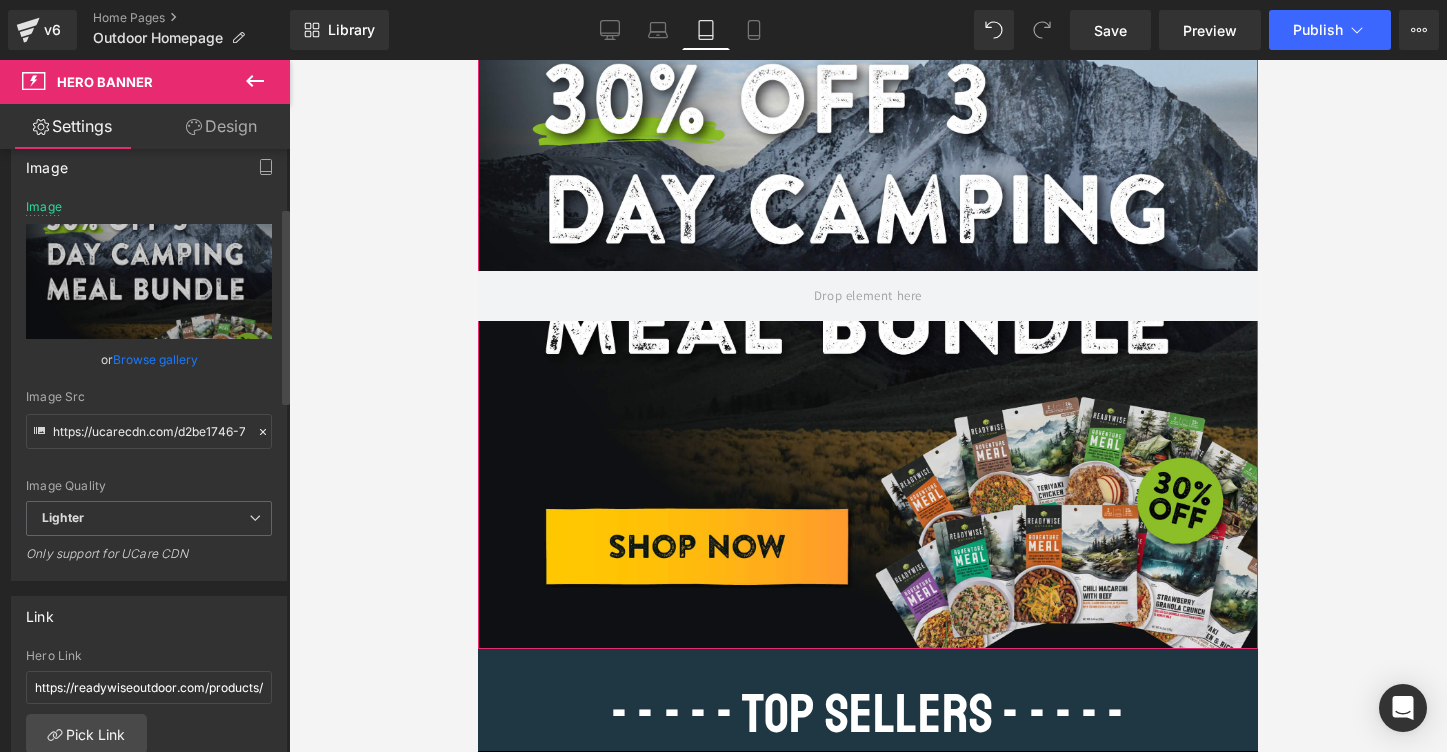 click on "Browse gallery" at bounding box center [155, 359] 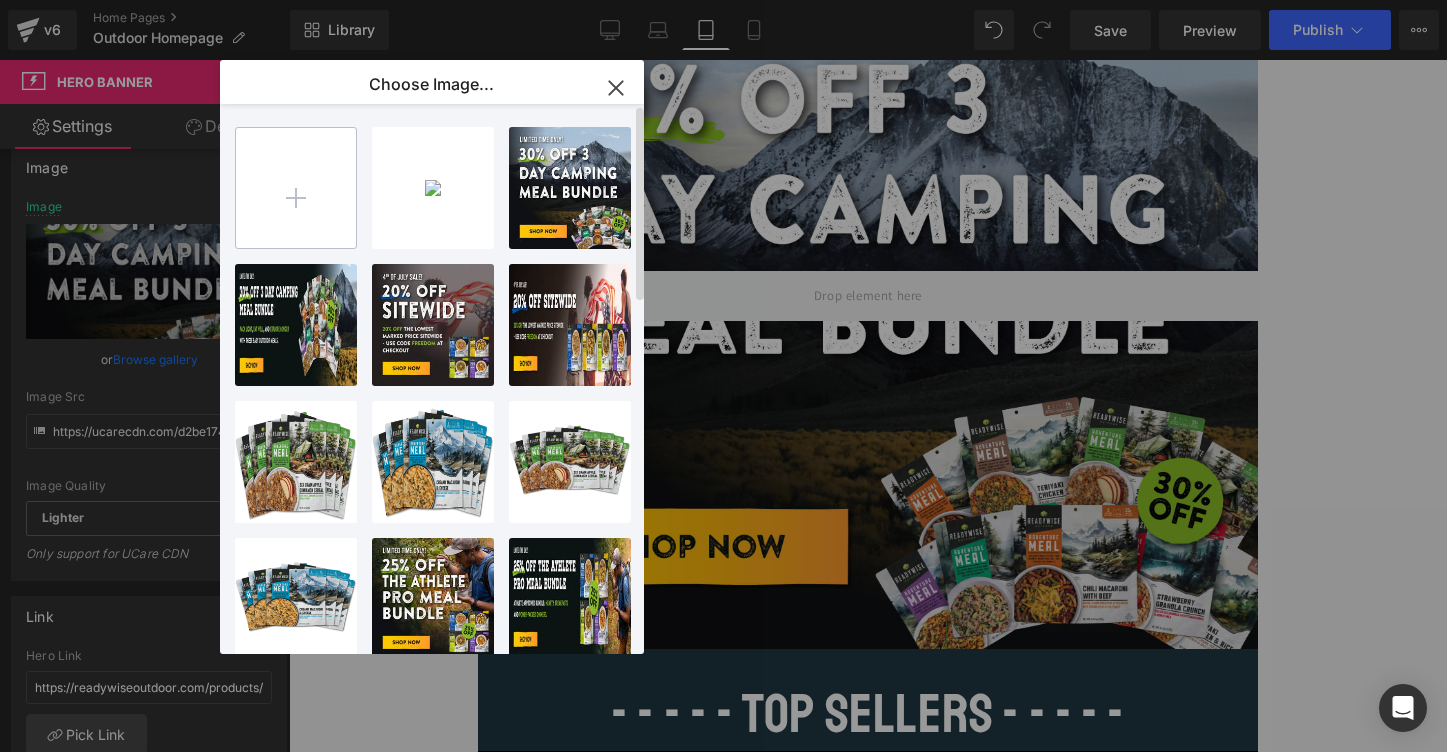 click at bounding box center (296, 188) 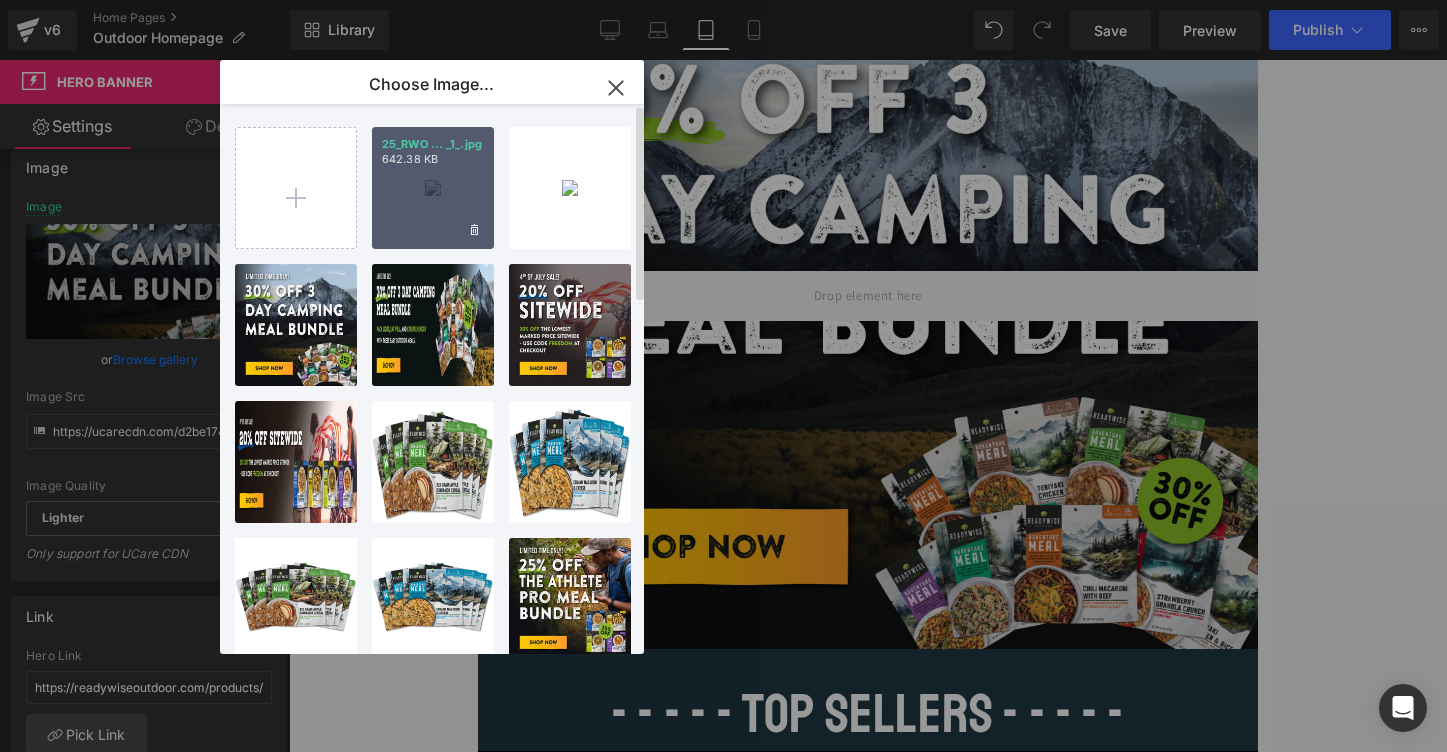 click on "25_RWO ... _1_.jpg 642.38 KB" at bounding box center (433, 188) 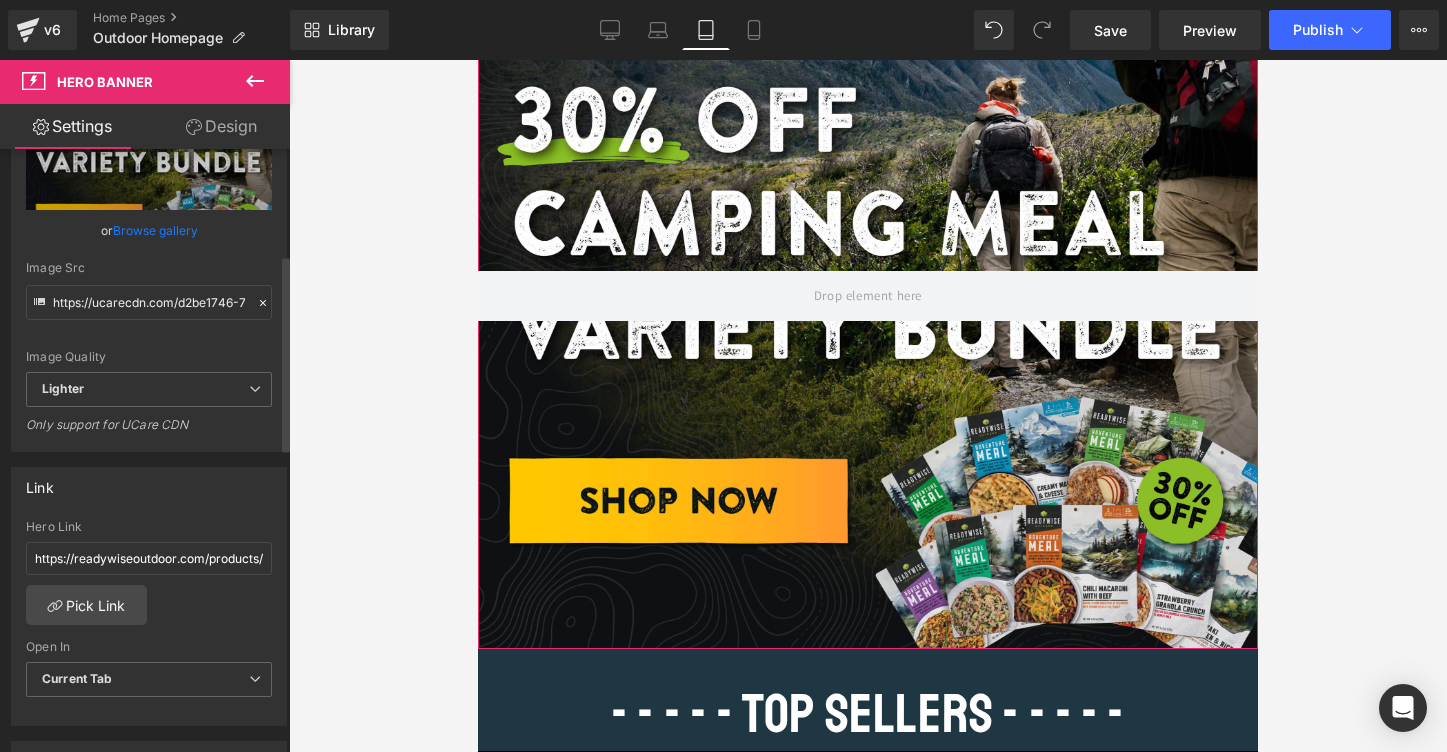 scroll, scrollTop: 348, scrollLeft: 0, axis: vertical 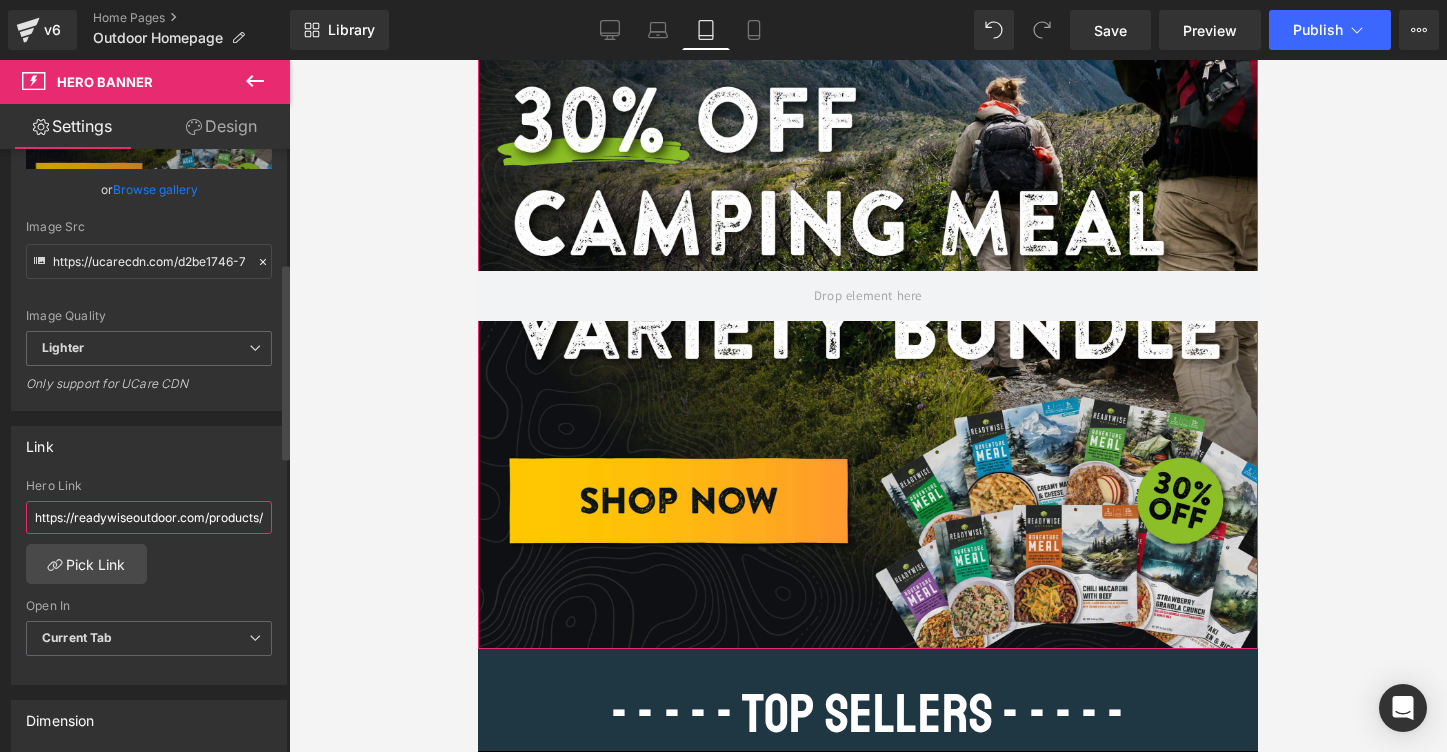 click on "https://readywiseoutdoor.com/products/camping-meal-variety-bundle" at bounding box center (149, 517) 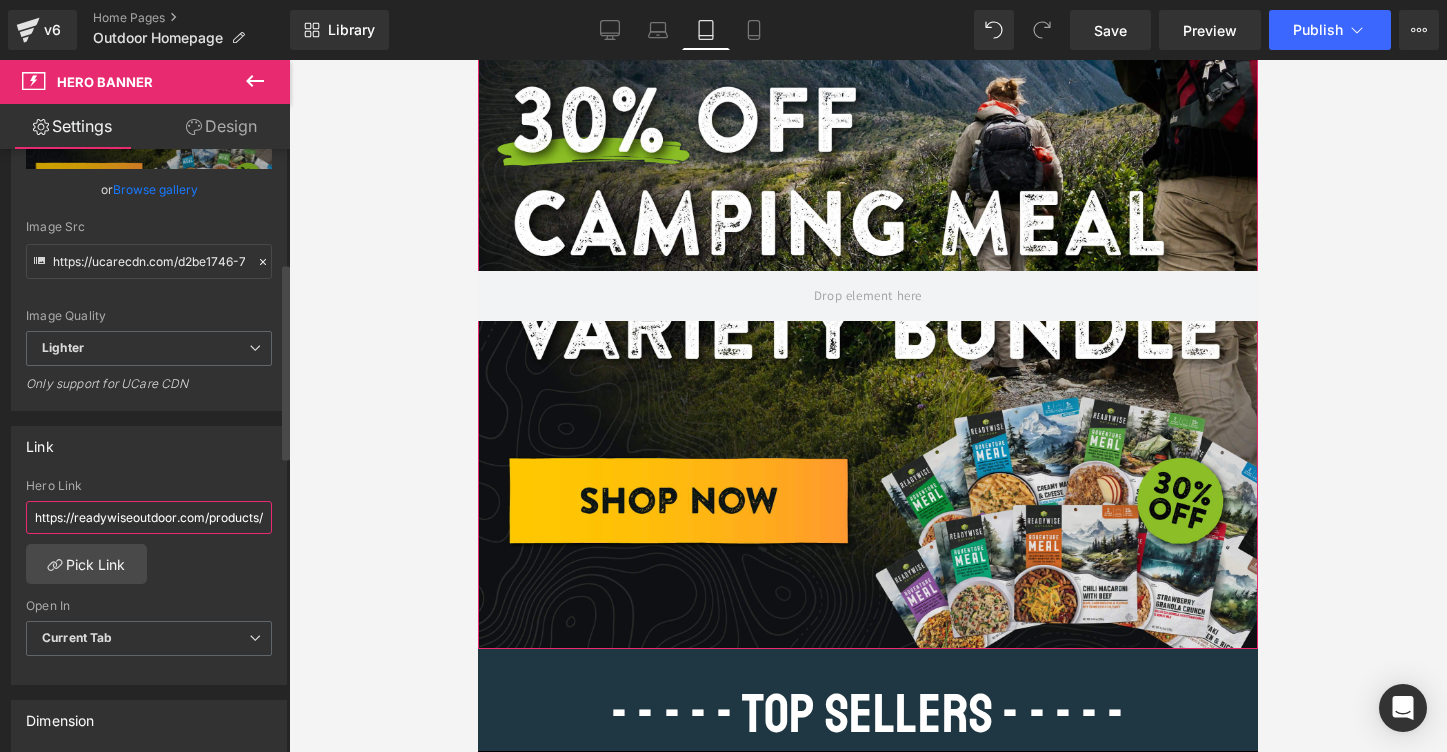 click on "https://readywiseoutdoor.com/products/camping-meal-variety-bundle" at bounding box center (149, 517) 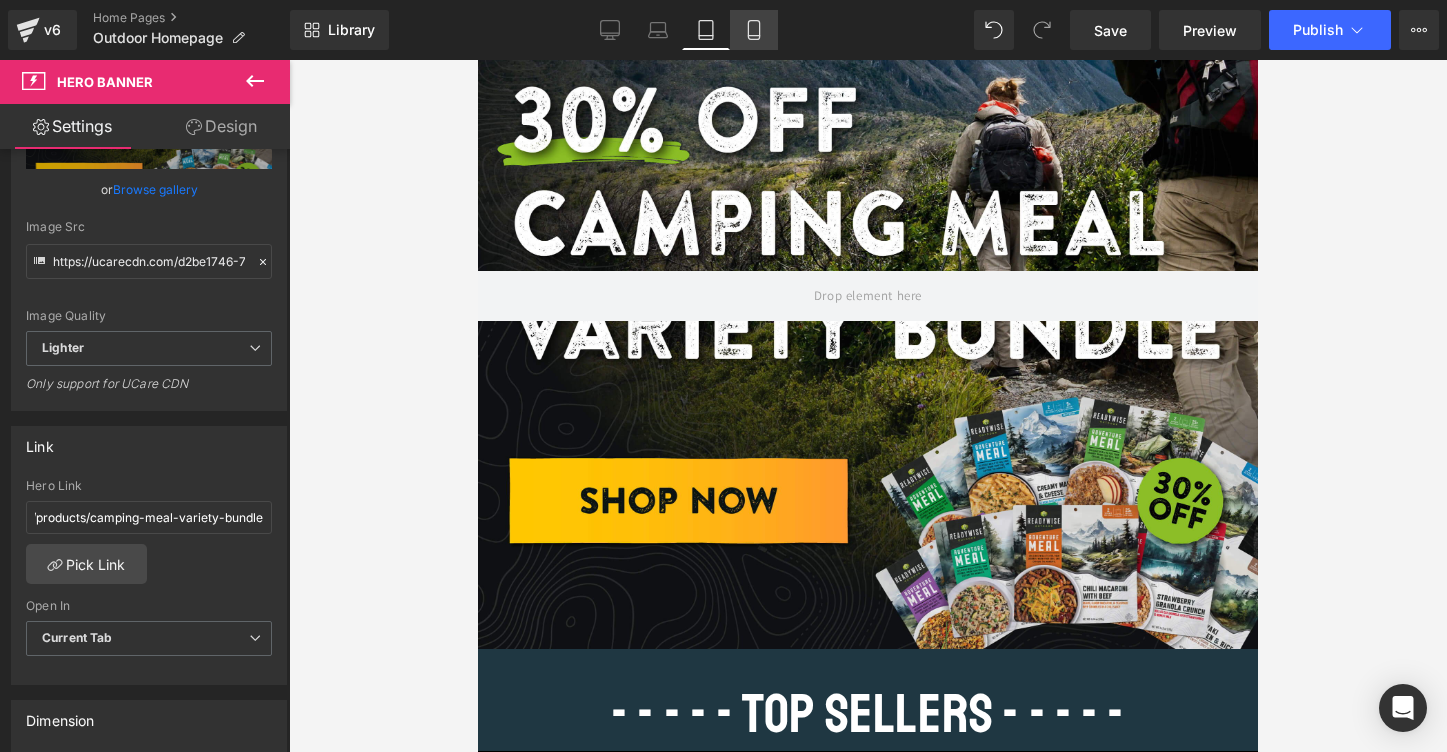 click 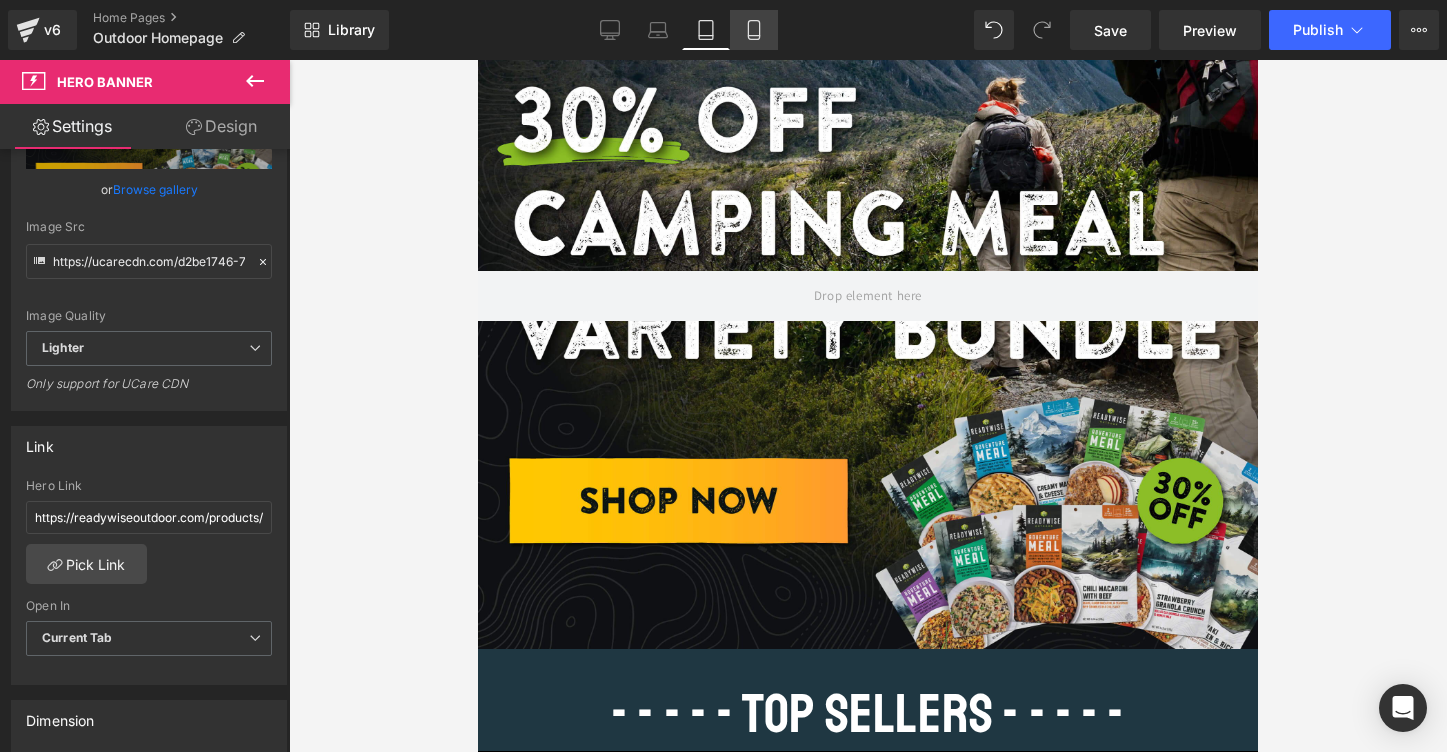 scroll, scrollTop: 0, scrollLeft: 0, axis: both 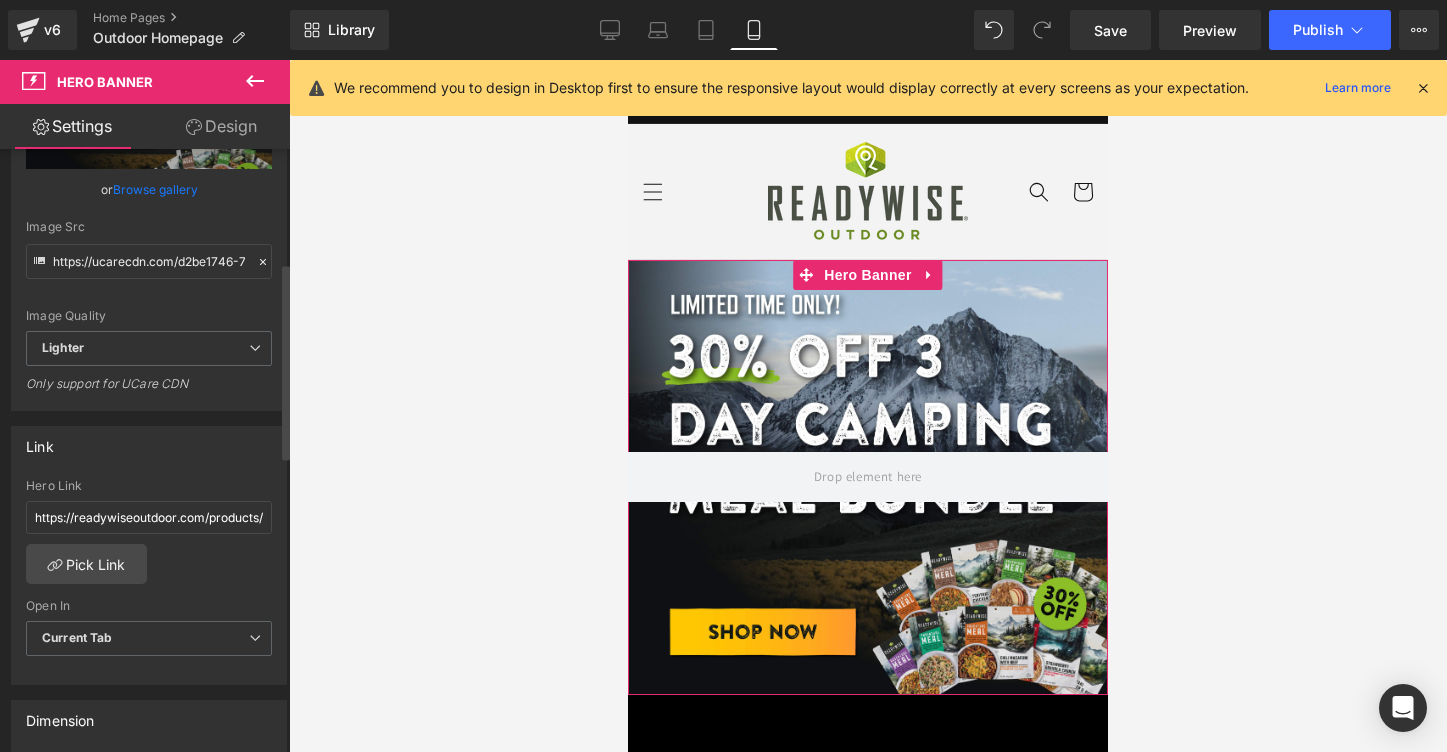 click on "Browse gallery" at bounding box center (155, 189) 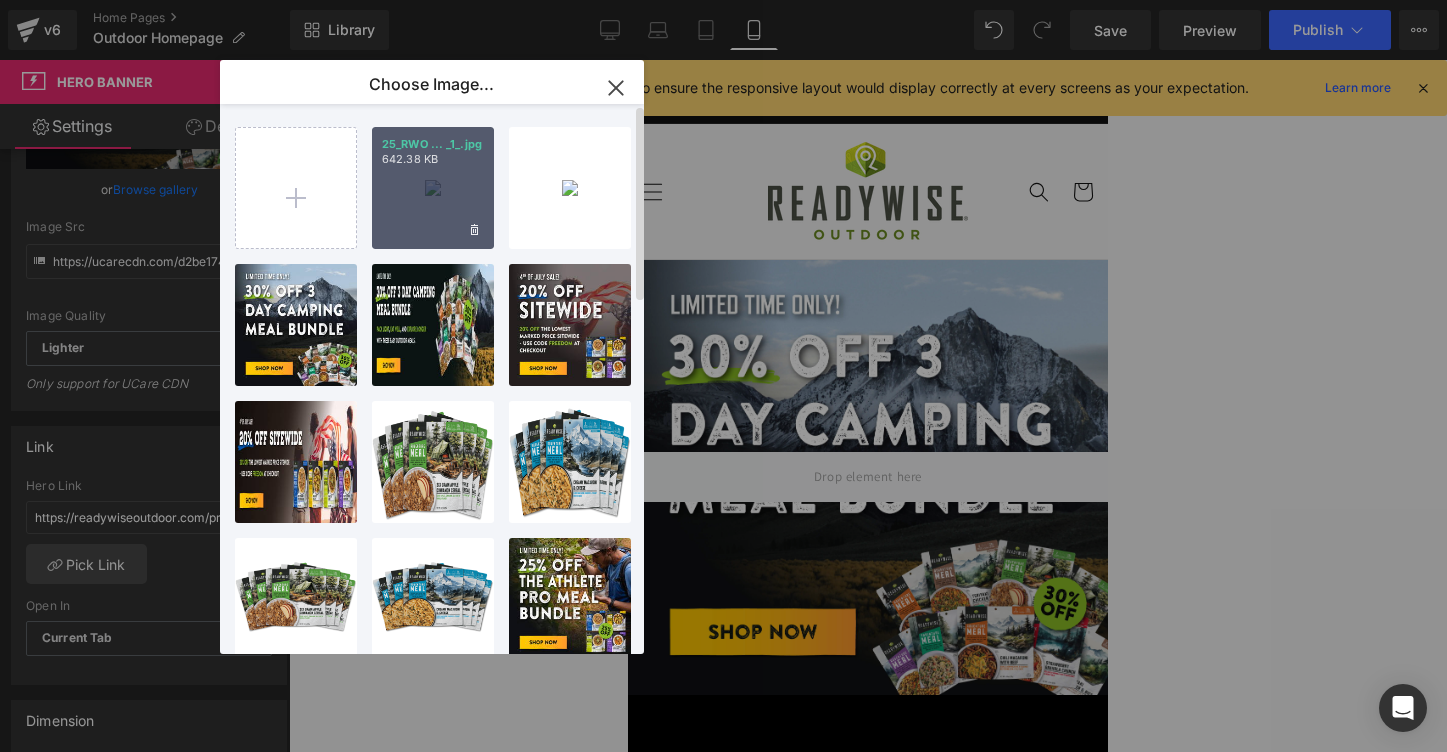 click on "25_RWO ... _1_.jpg 642.38 KB" at bounding box center [433, 188] 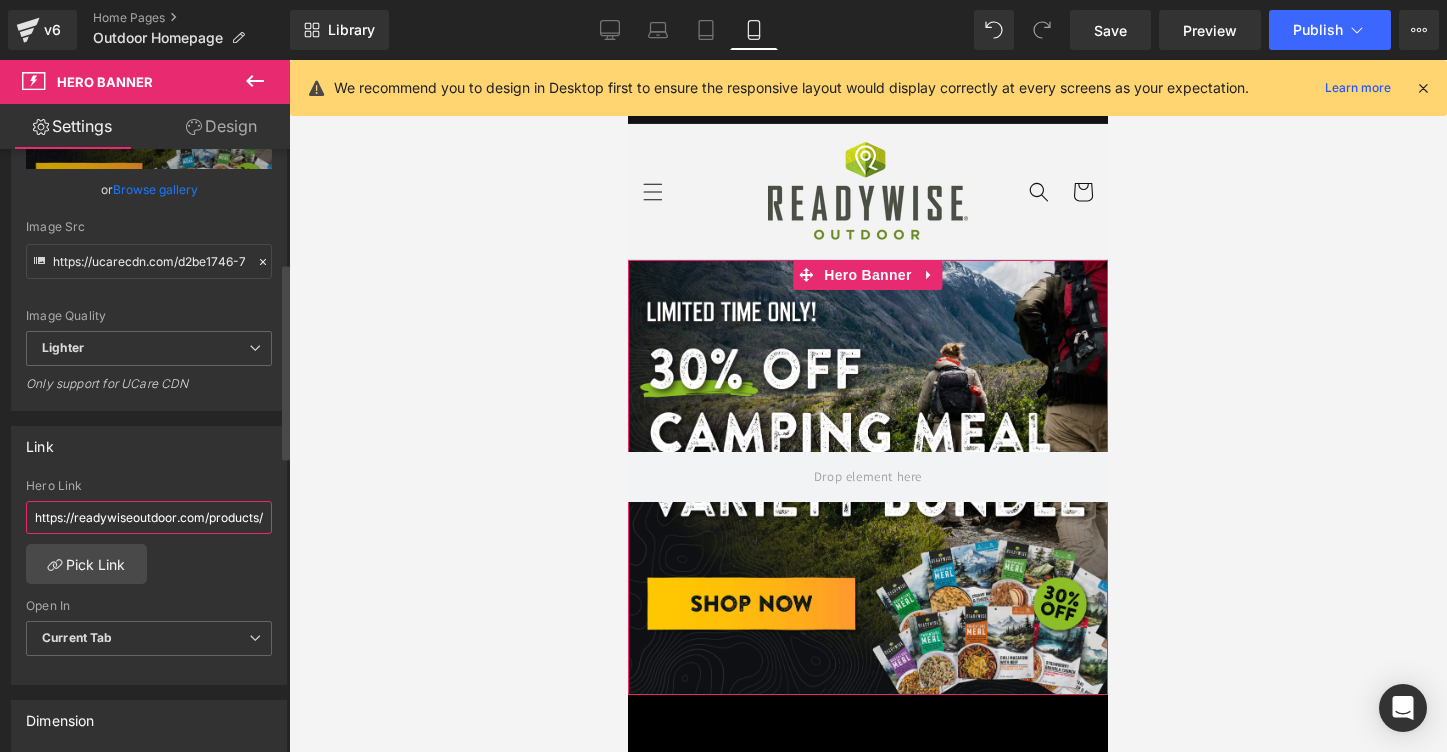 click on "https://readywiseoutdoor.com/products/camping-meal-variety-bundle" at bounding box center [149, 517] 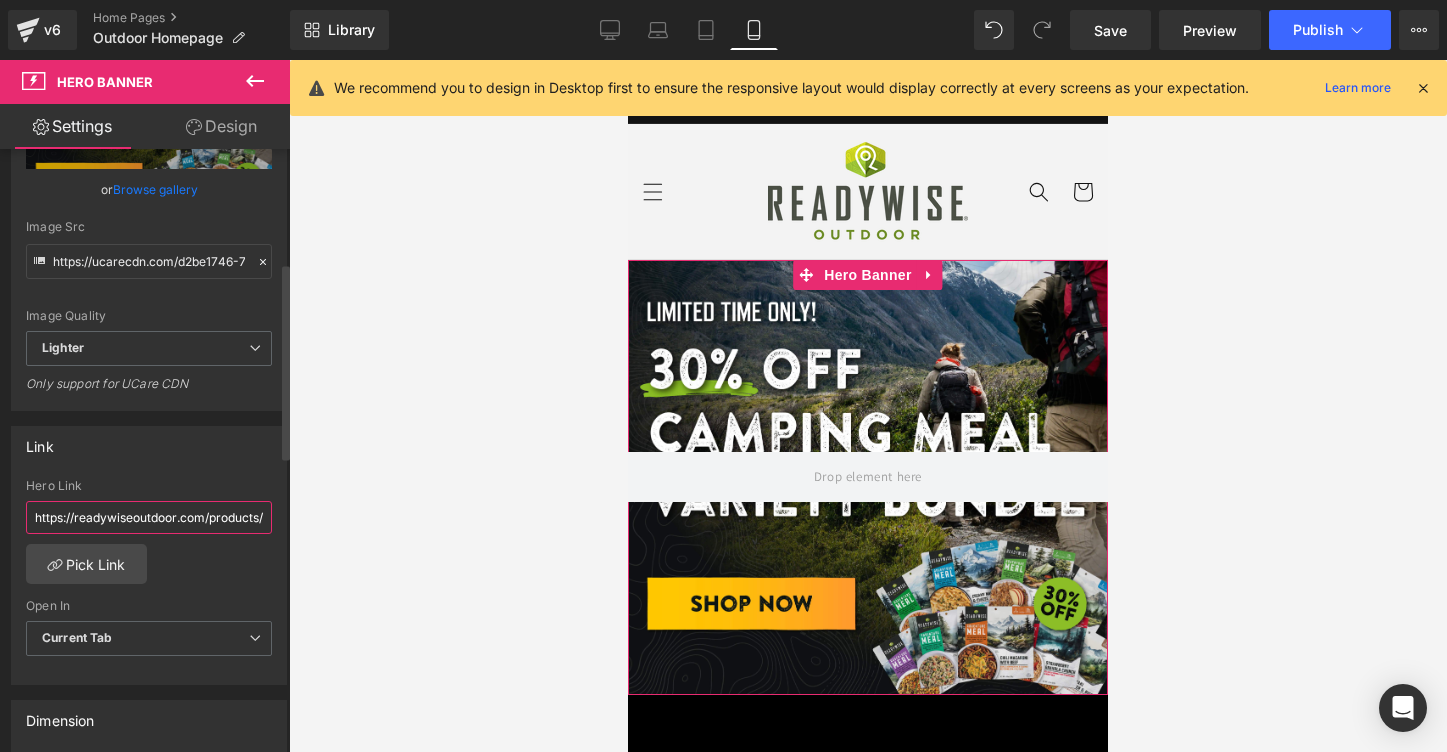 click on "https://readywiseoutdoor.com/products/camping-meal-variety-bundle" at bounding box center (149, 517) 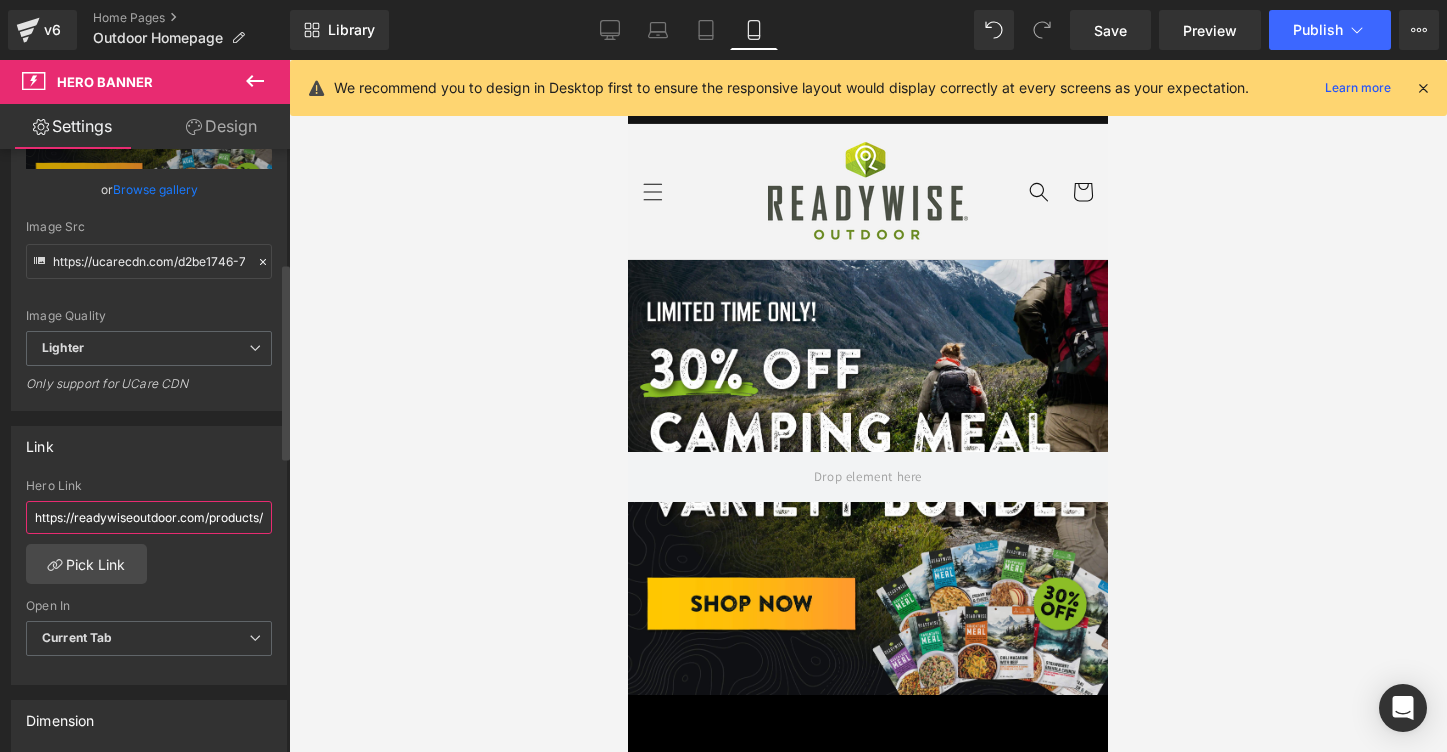 scroll, scrollTop: 0, scrollLeft: 180, axis: horizontal 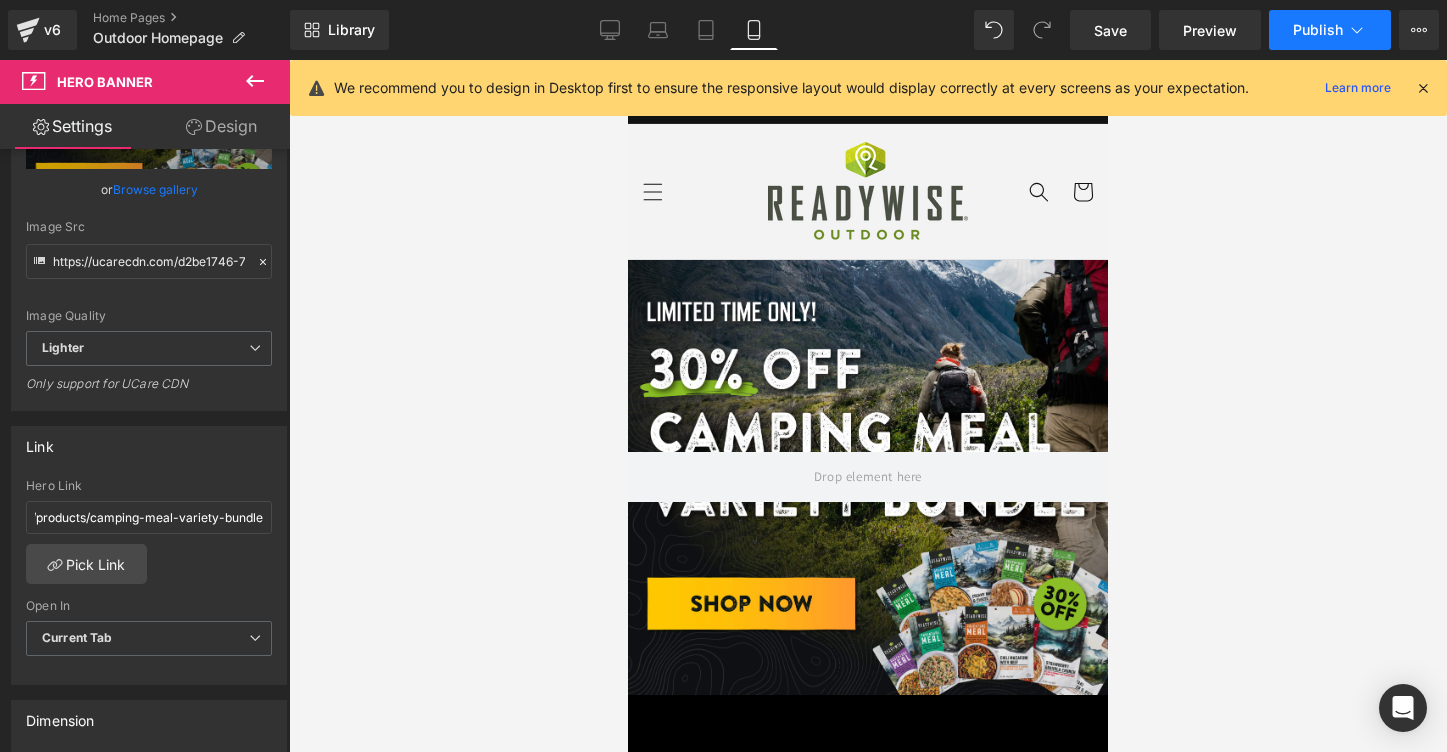 click 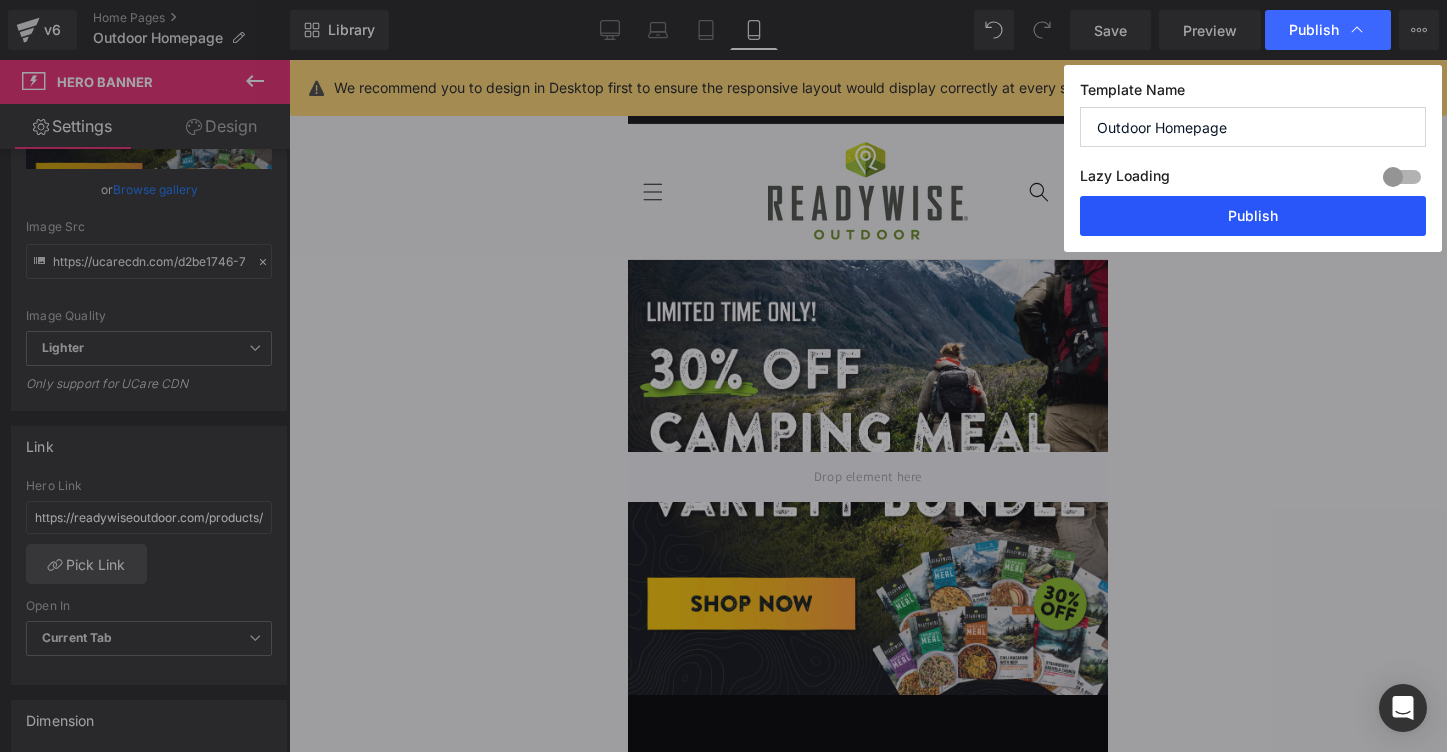 click on "Publish" at bounding box center [1253, 216] 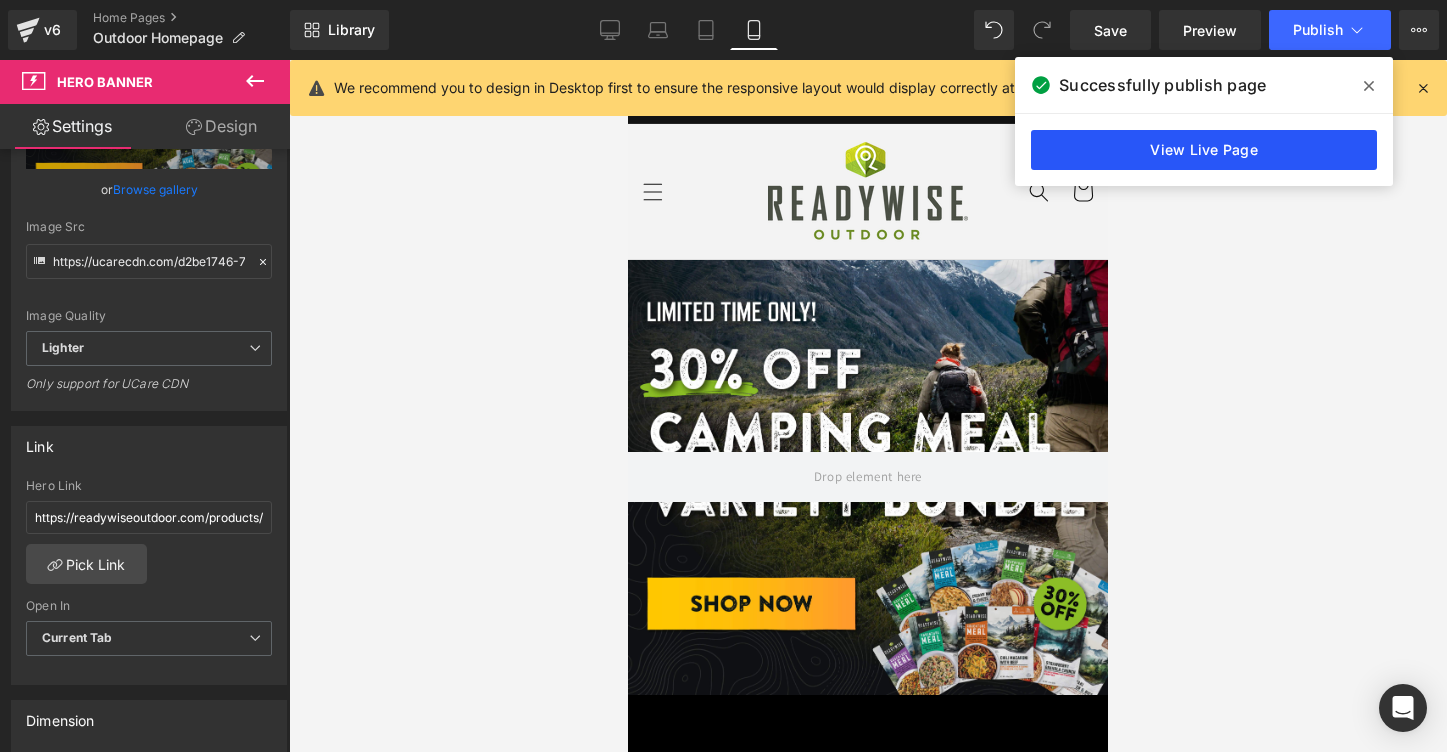 click on "View Live Page" at bounding box center [1204, 150] 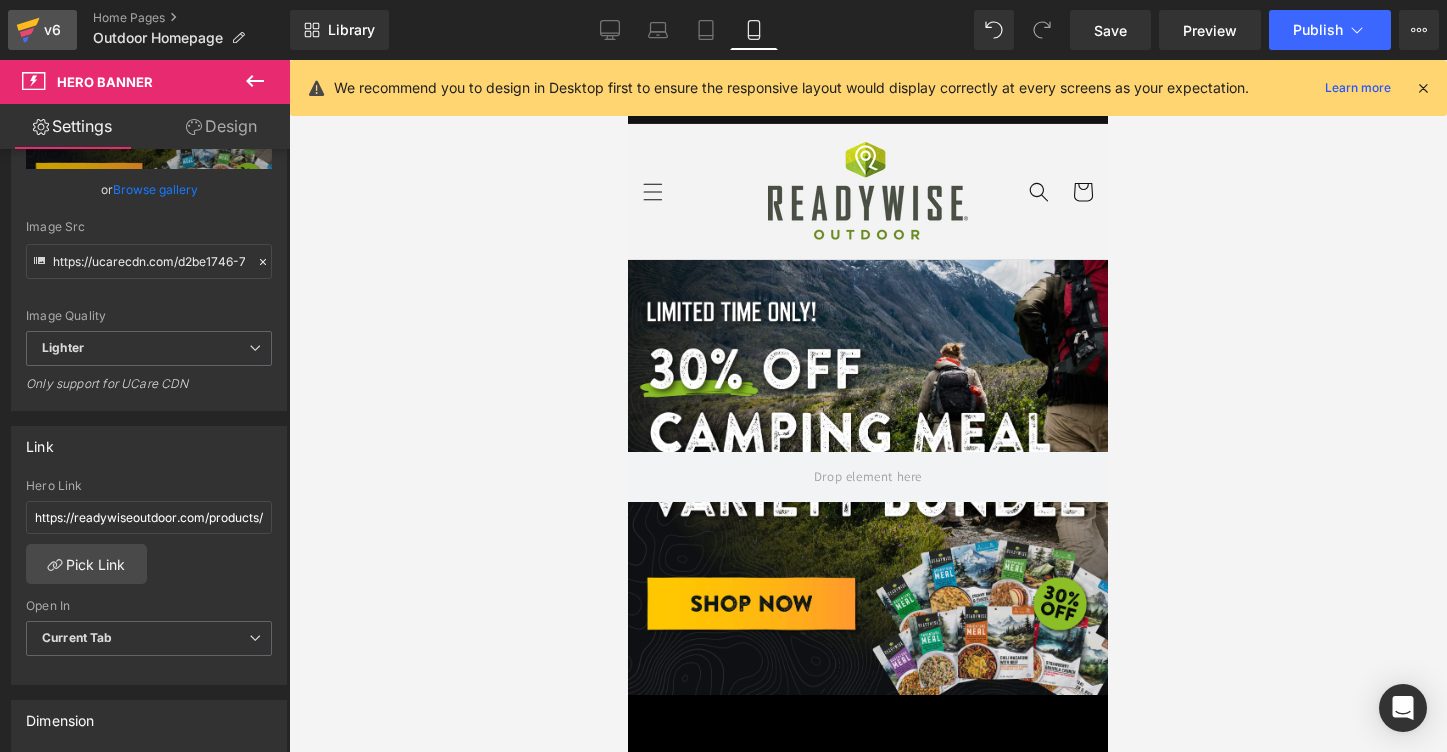 click on "v6" at bounding box center [52, 30] 